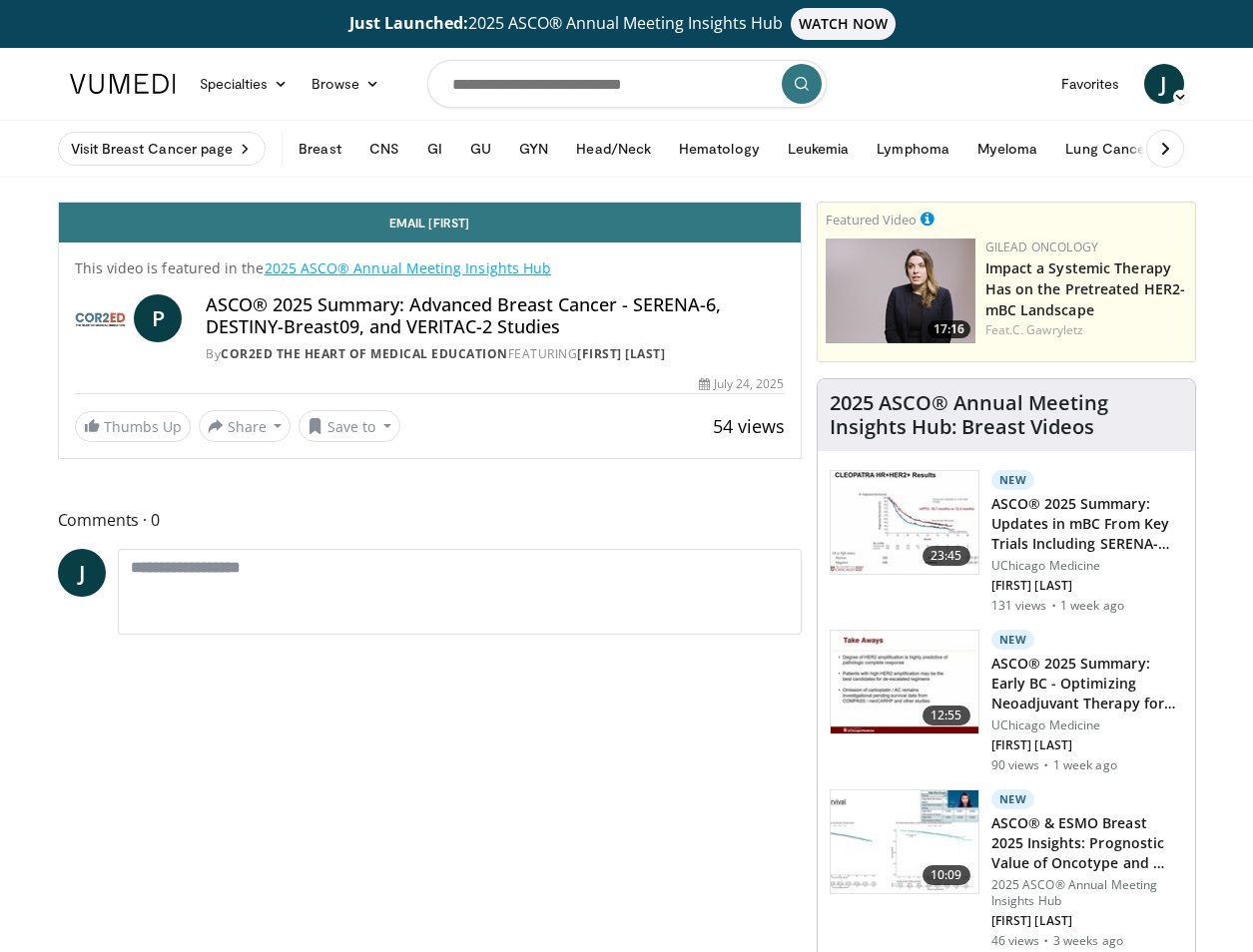 scroll, scrollTop: 0, scrollLeft: 0, axis: both 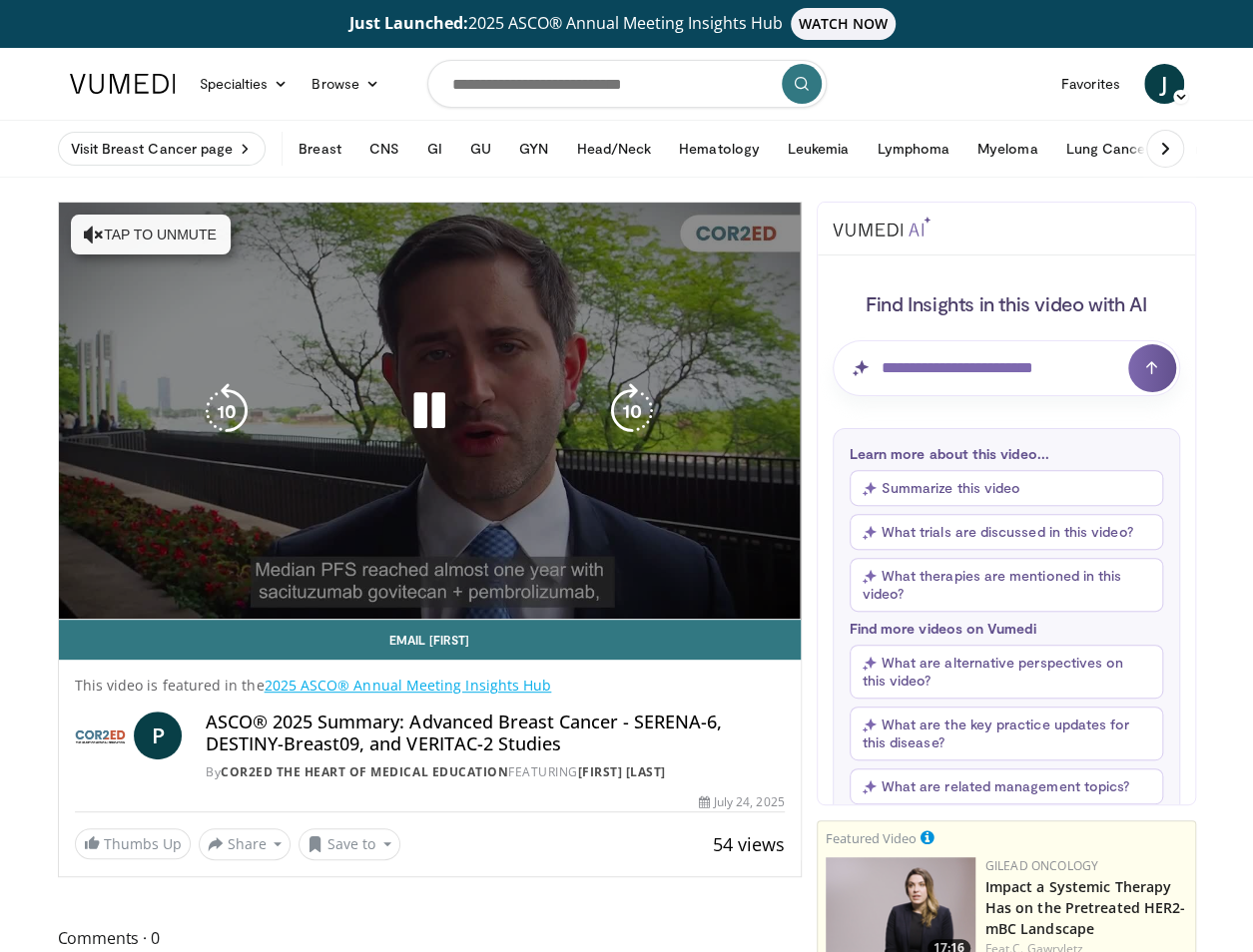 click on "Tap to unmute" at bounding box center [151, 235] 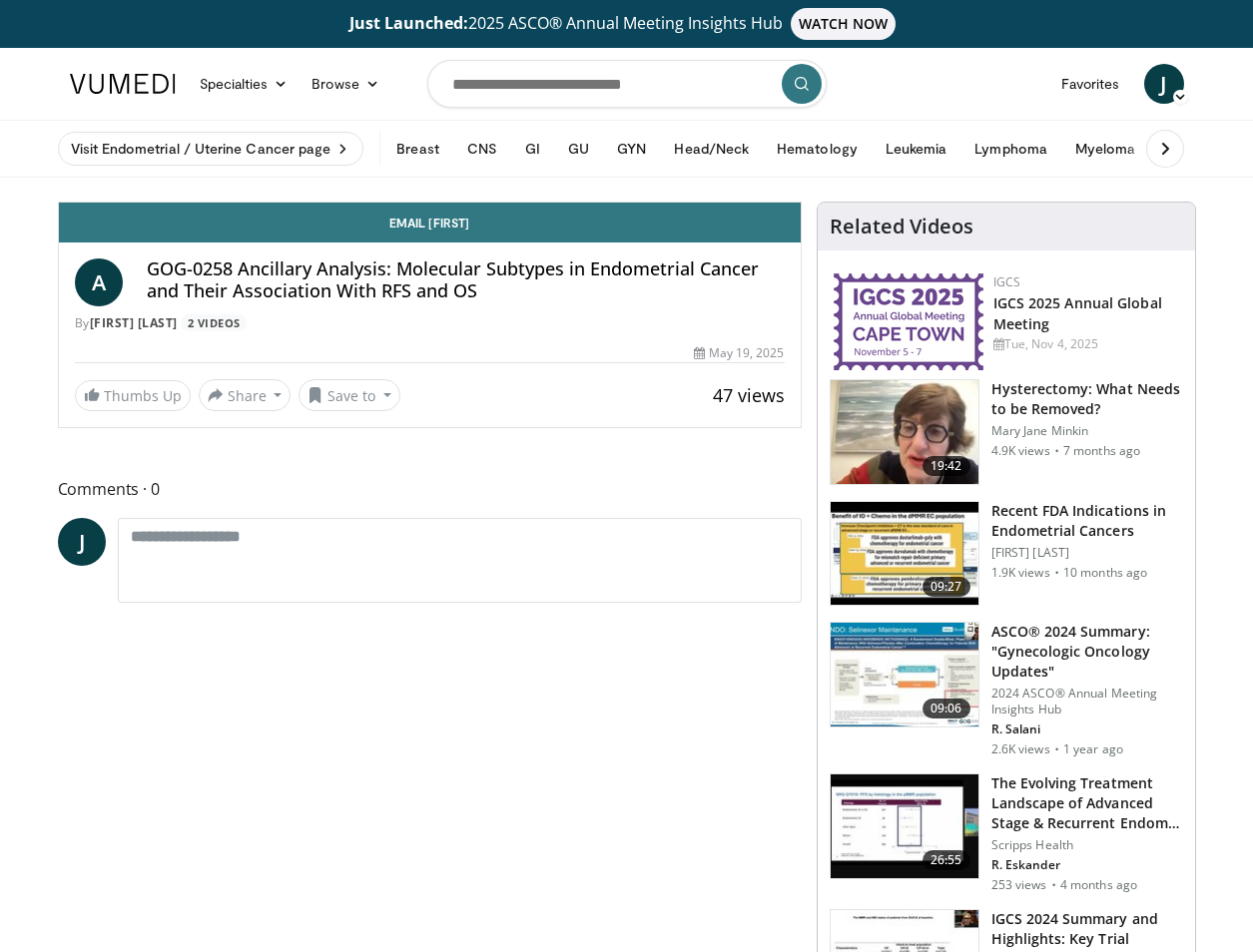 scroll, scrollTop: 0, scrollLeft: 0, axis: both 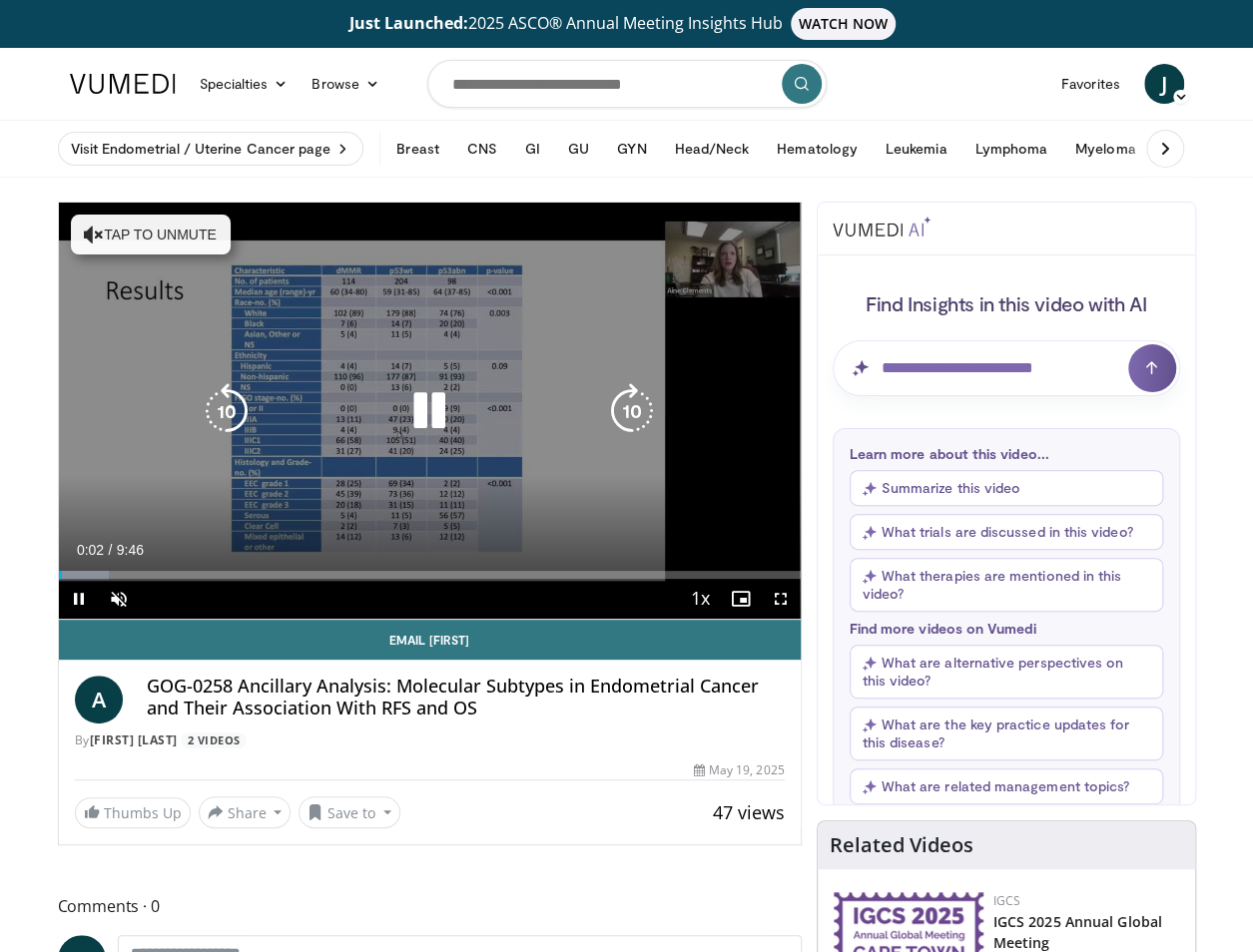 click at bounding box center [429, 411] 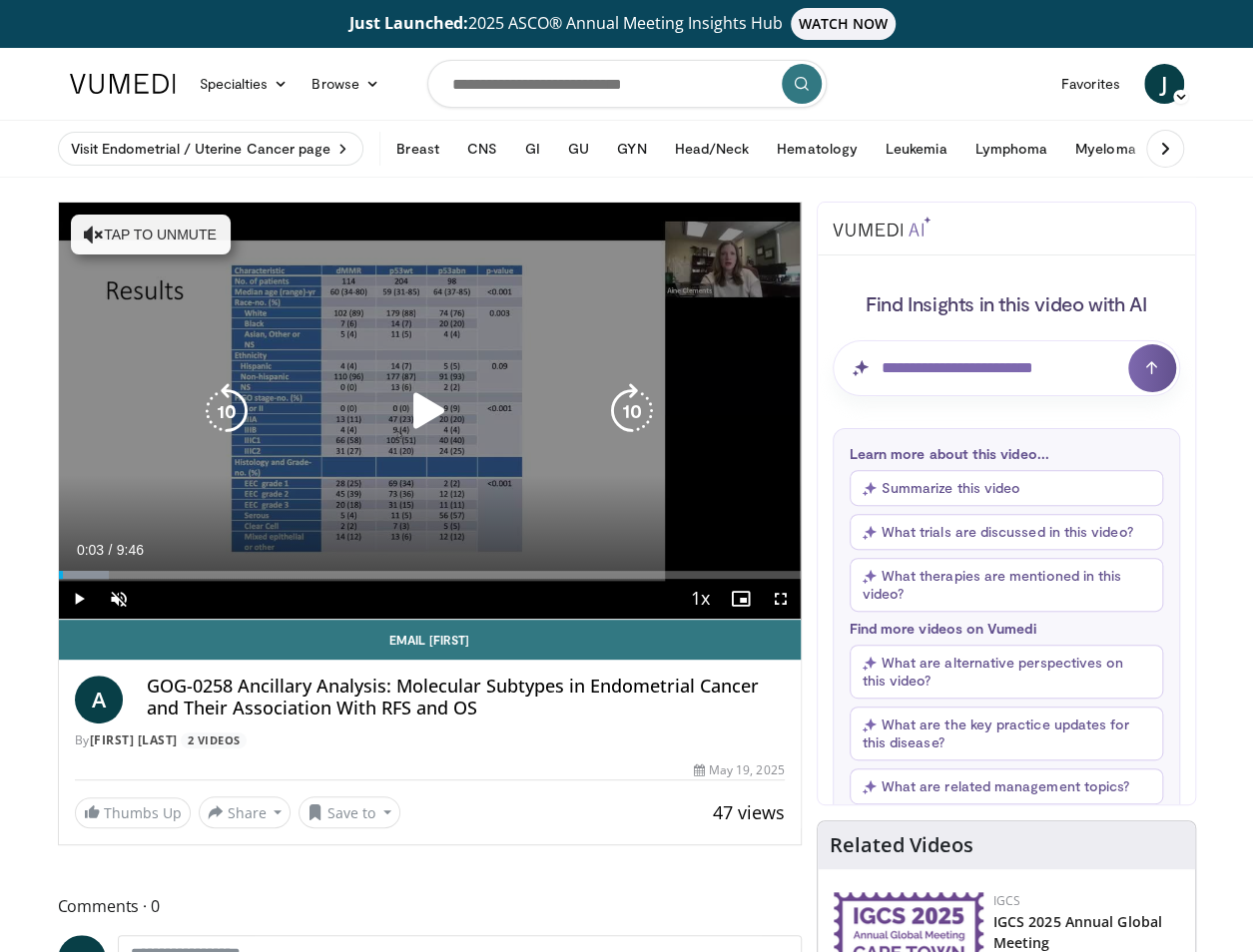 click at bounding box center [429, 411] 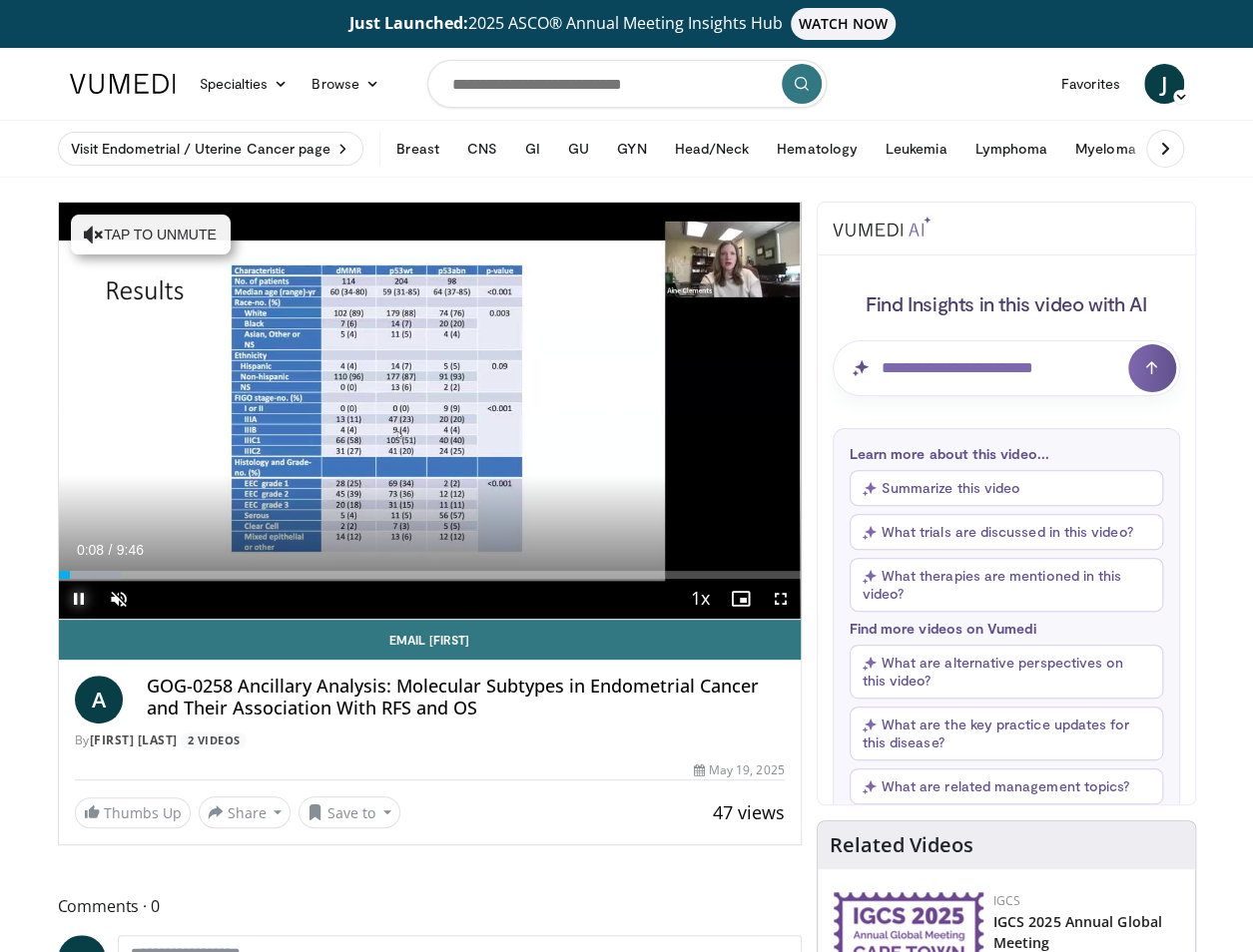 click at bounding box center (79, 599) 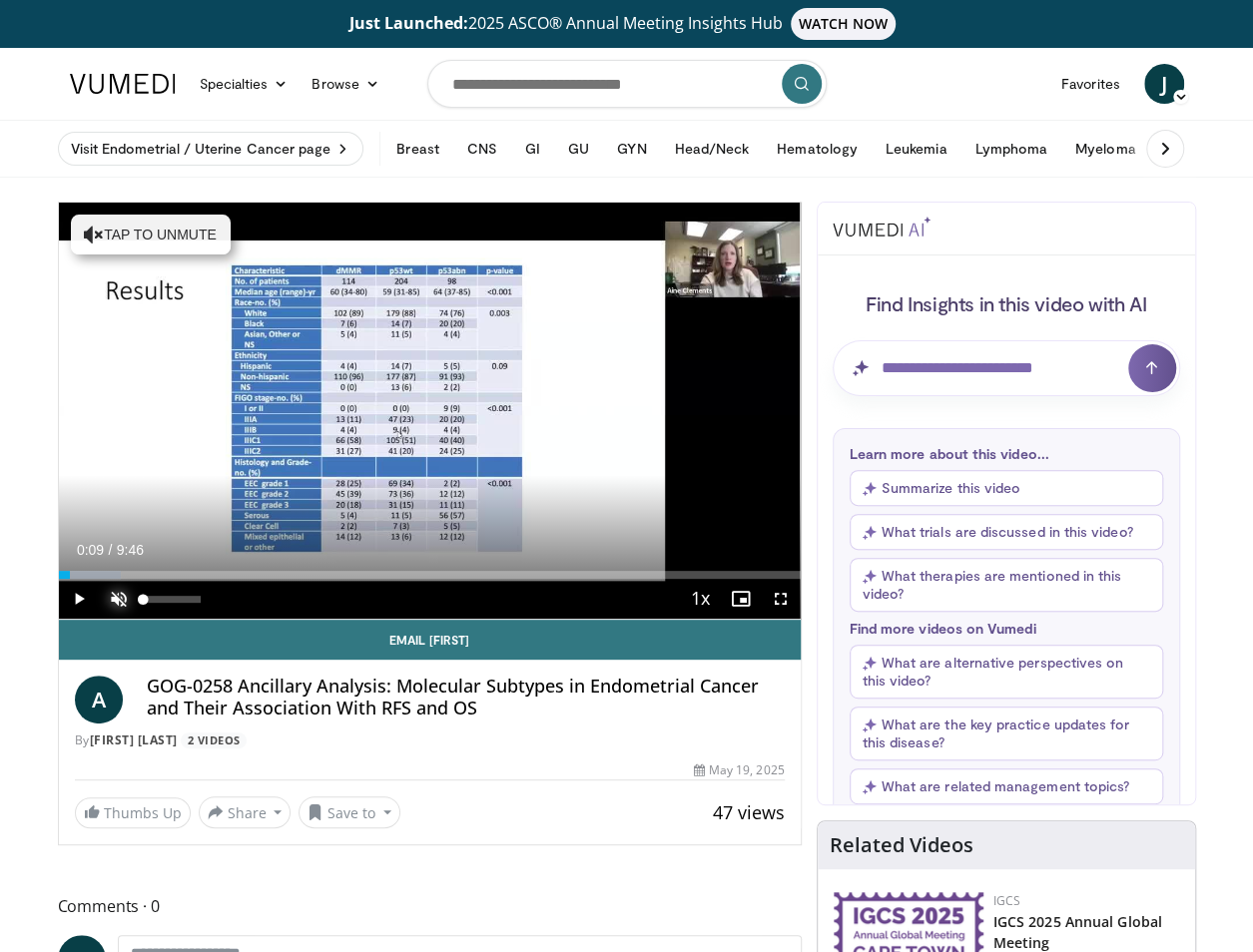 click at bounding box center (119, 599) 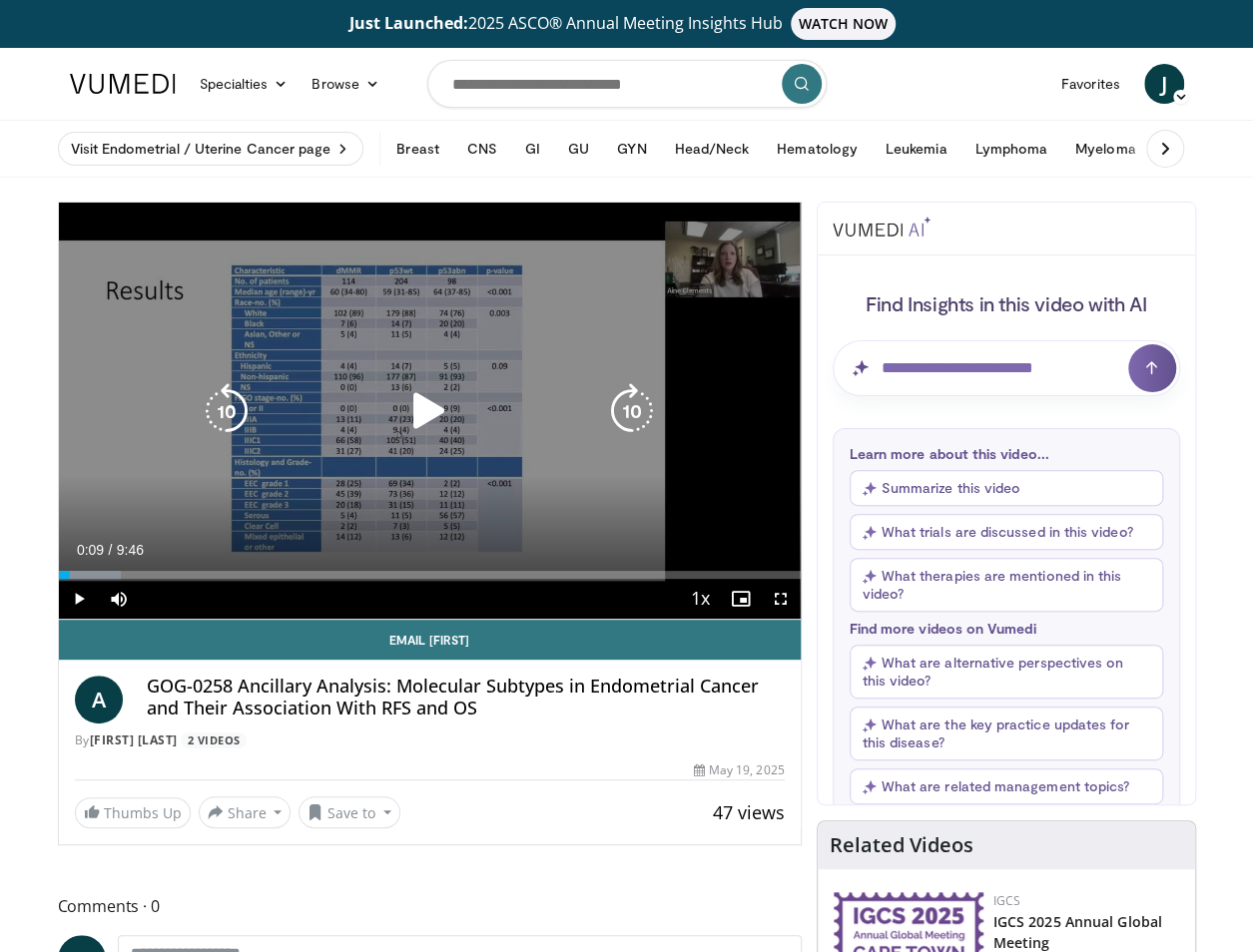 click at bounding box center (429, 411) 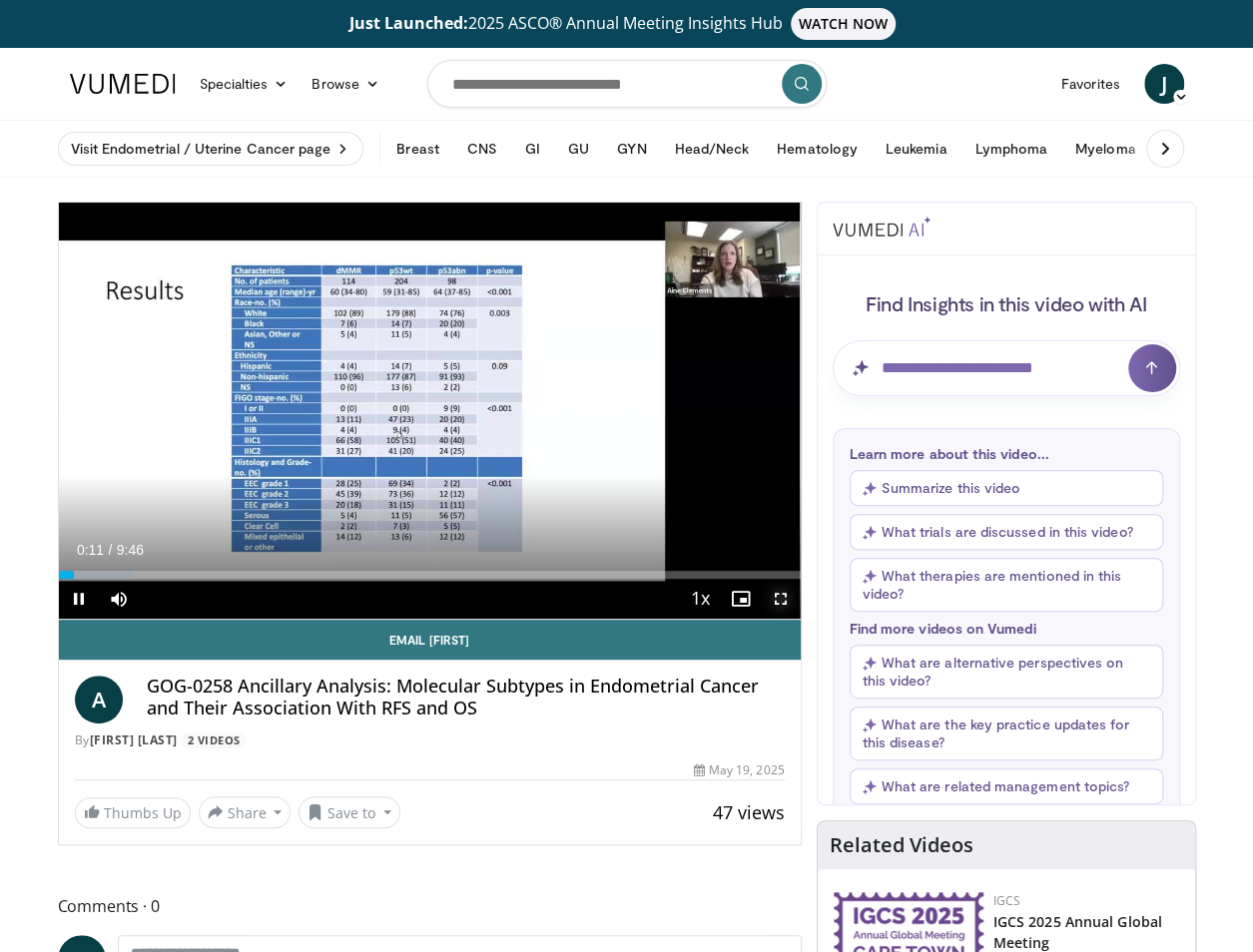 click at bounding box center (781, 599) 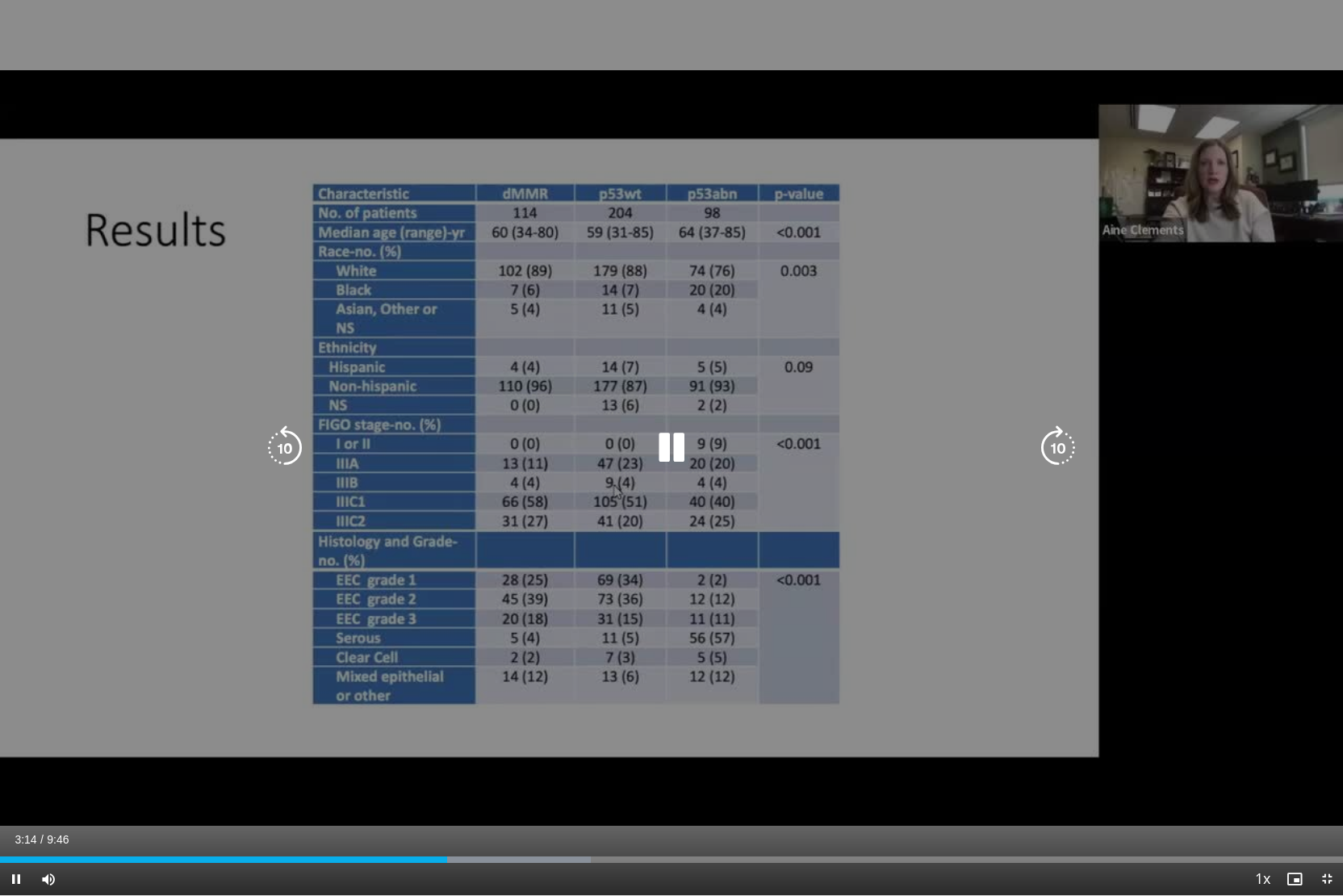 click at bounding box center [285, 448] 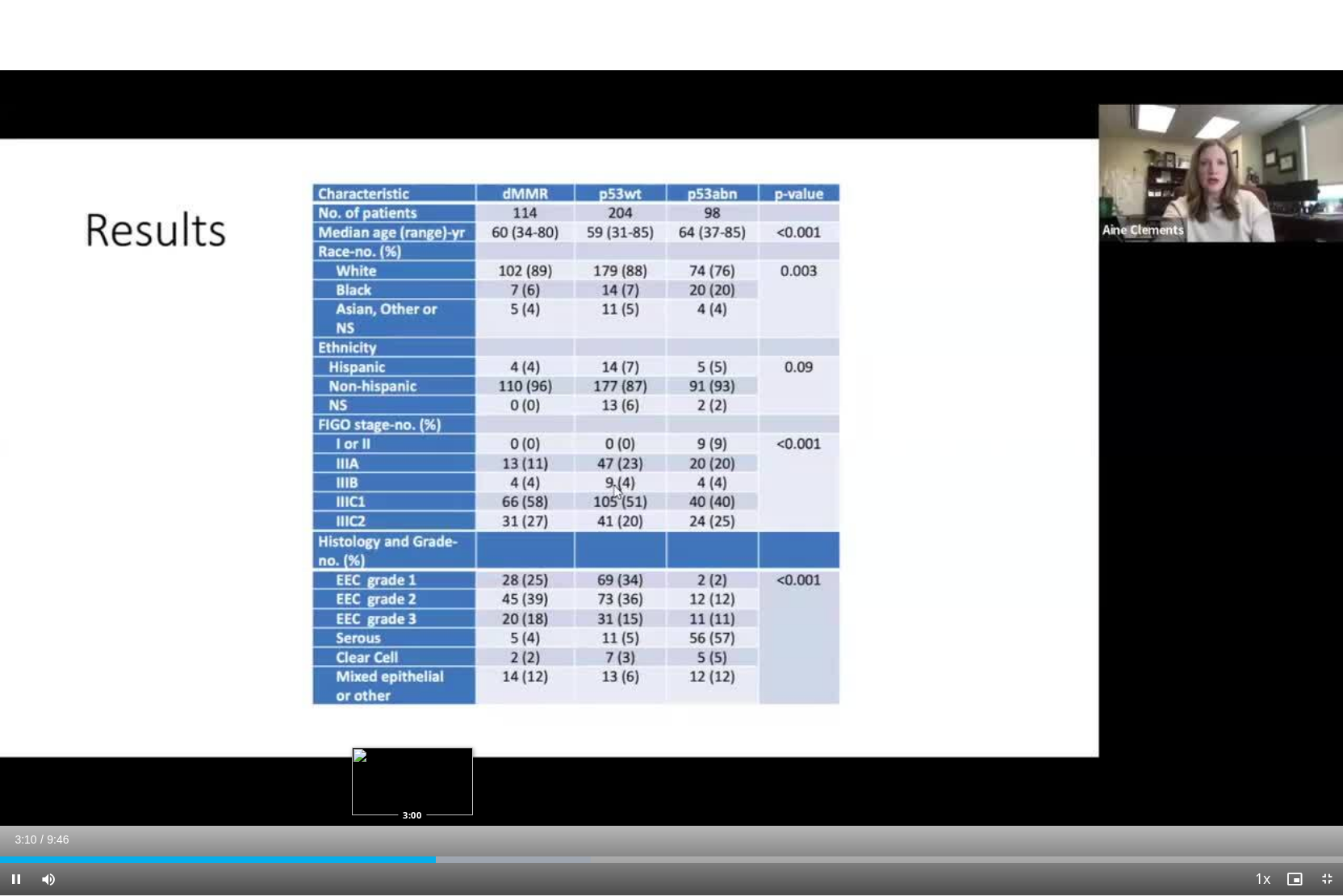 click on "3:10" at bounding box center [218, 860] 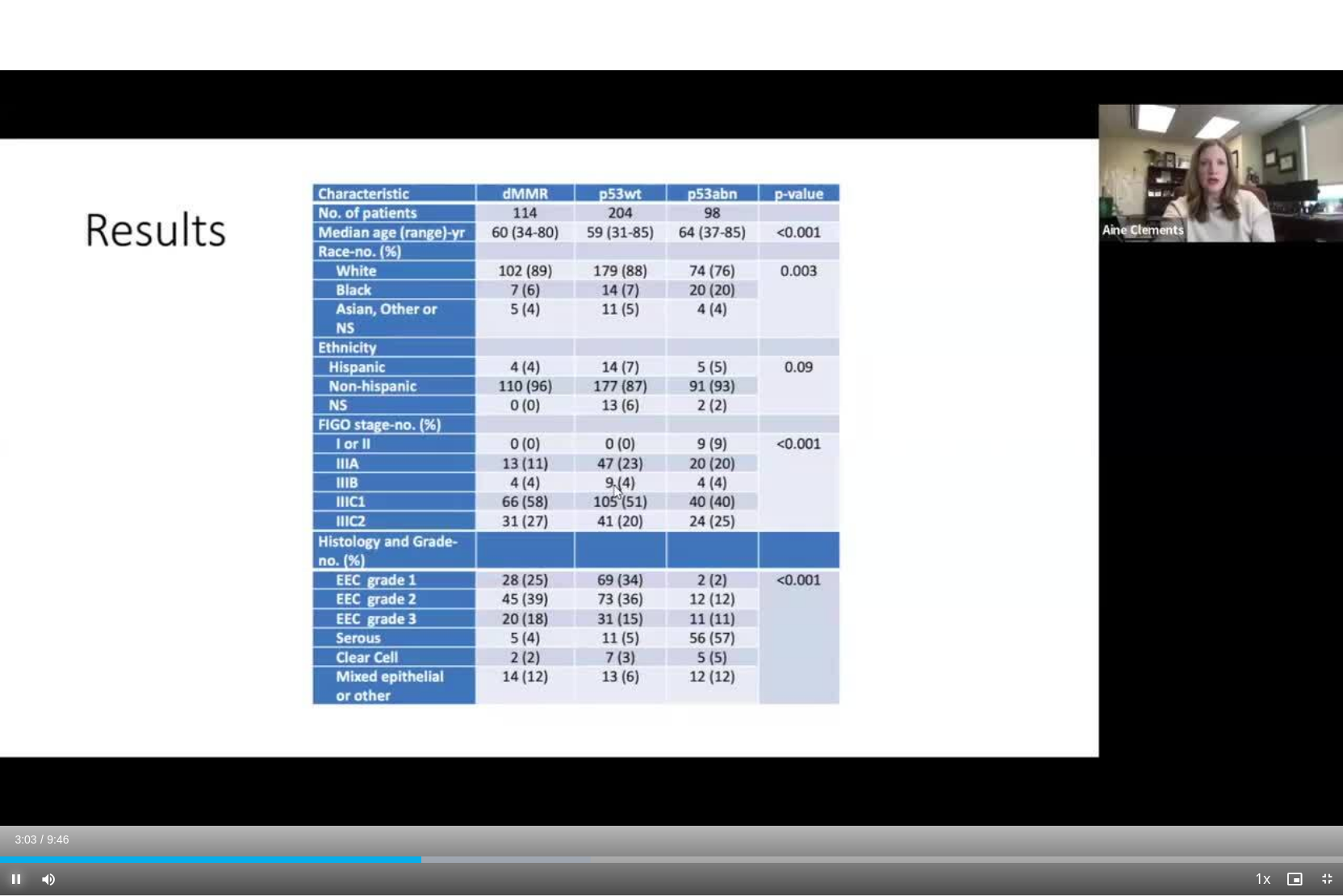 click at bounding box center [16, 879] 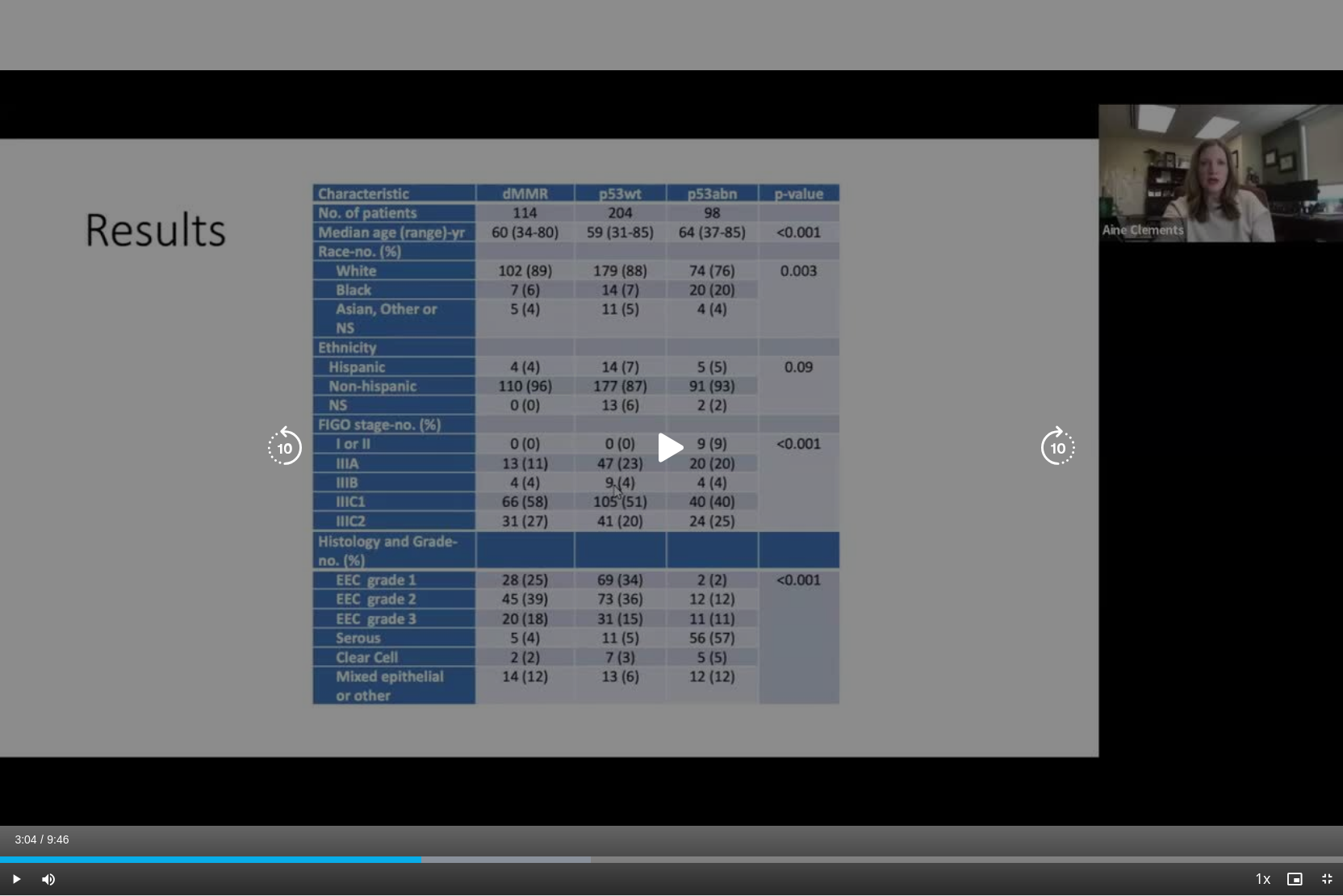 click on "10 seconds
Tap to unmute" at bounding box center [672, 447] 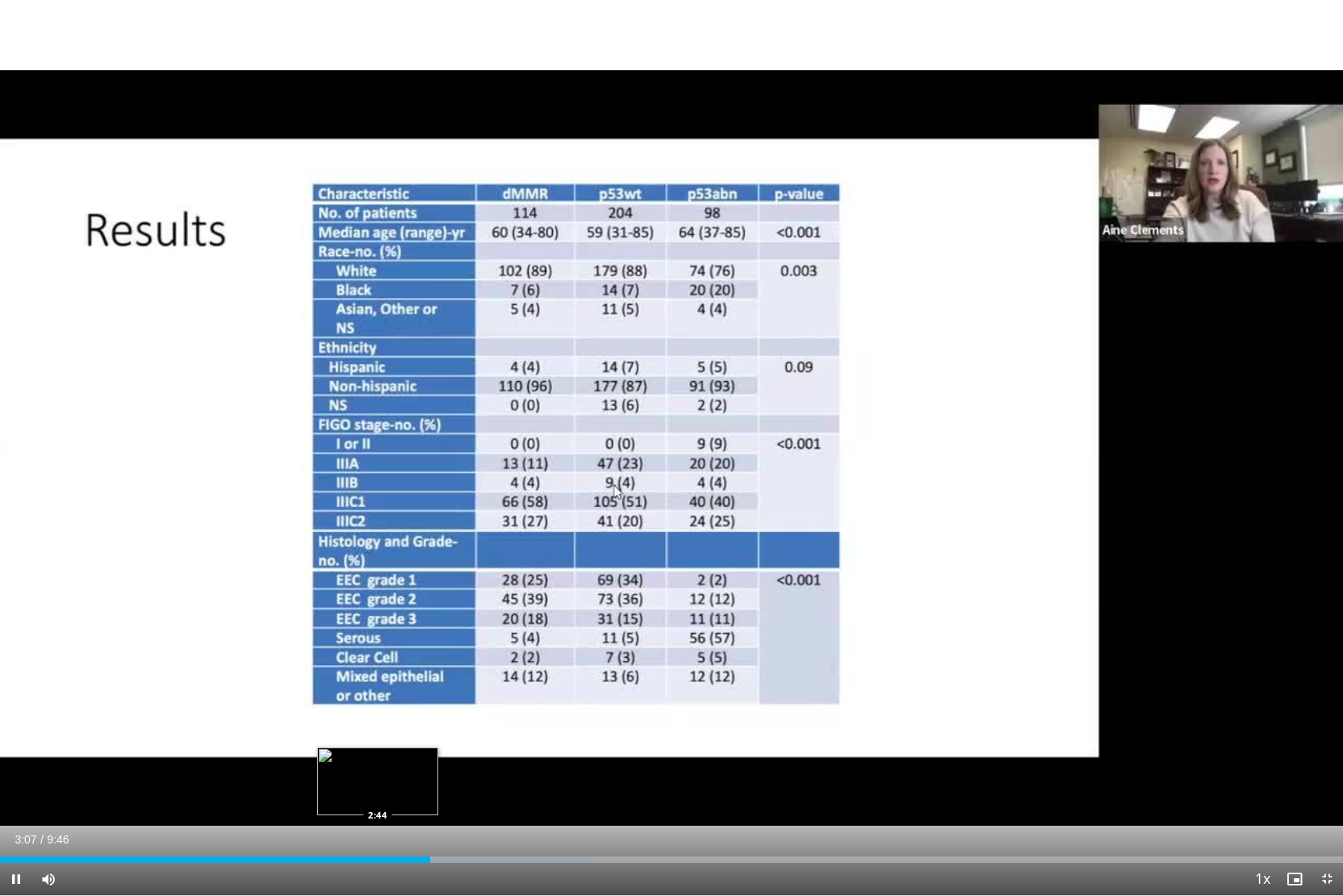 click on "3:07" at bounding box center (215, 860) 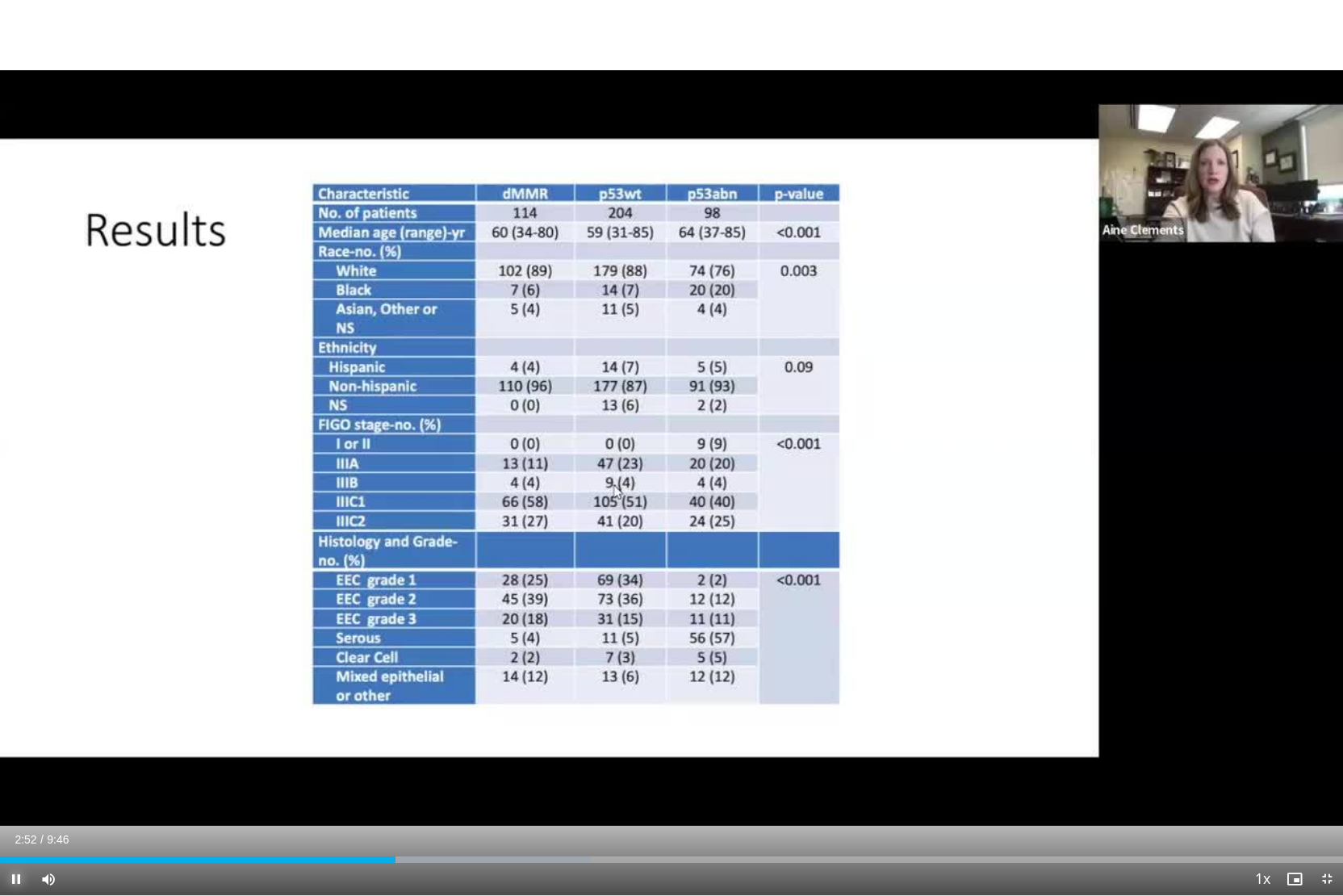 click at bounding box center (16, 879) 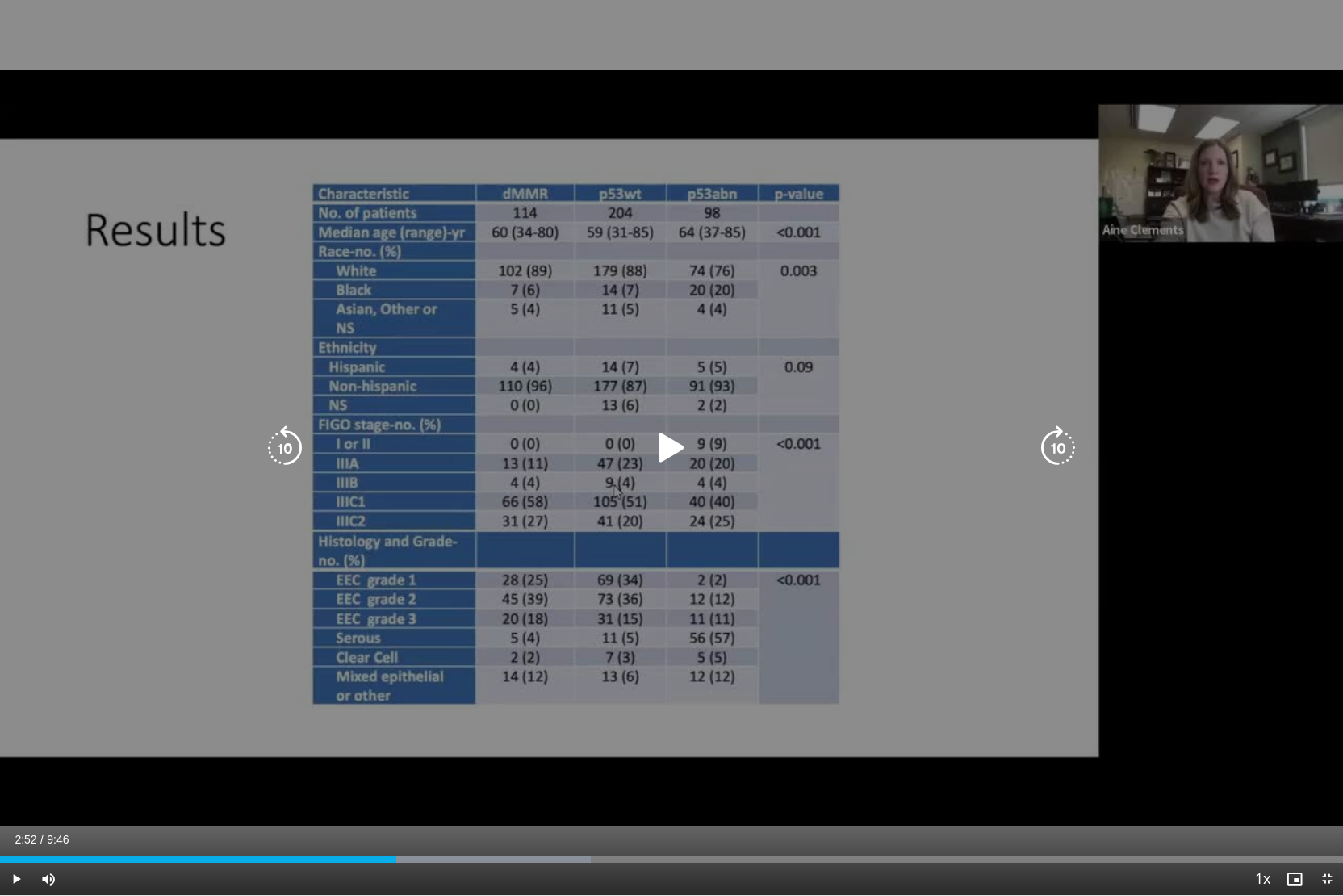 click at bounding box center [1058, 448] 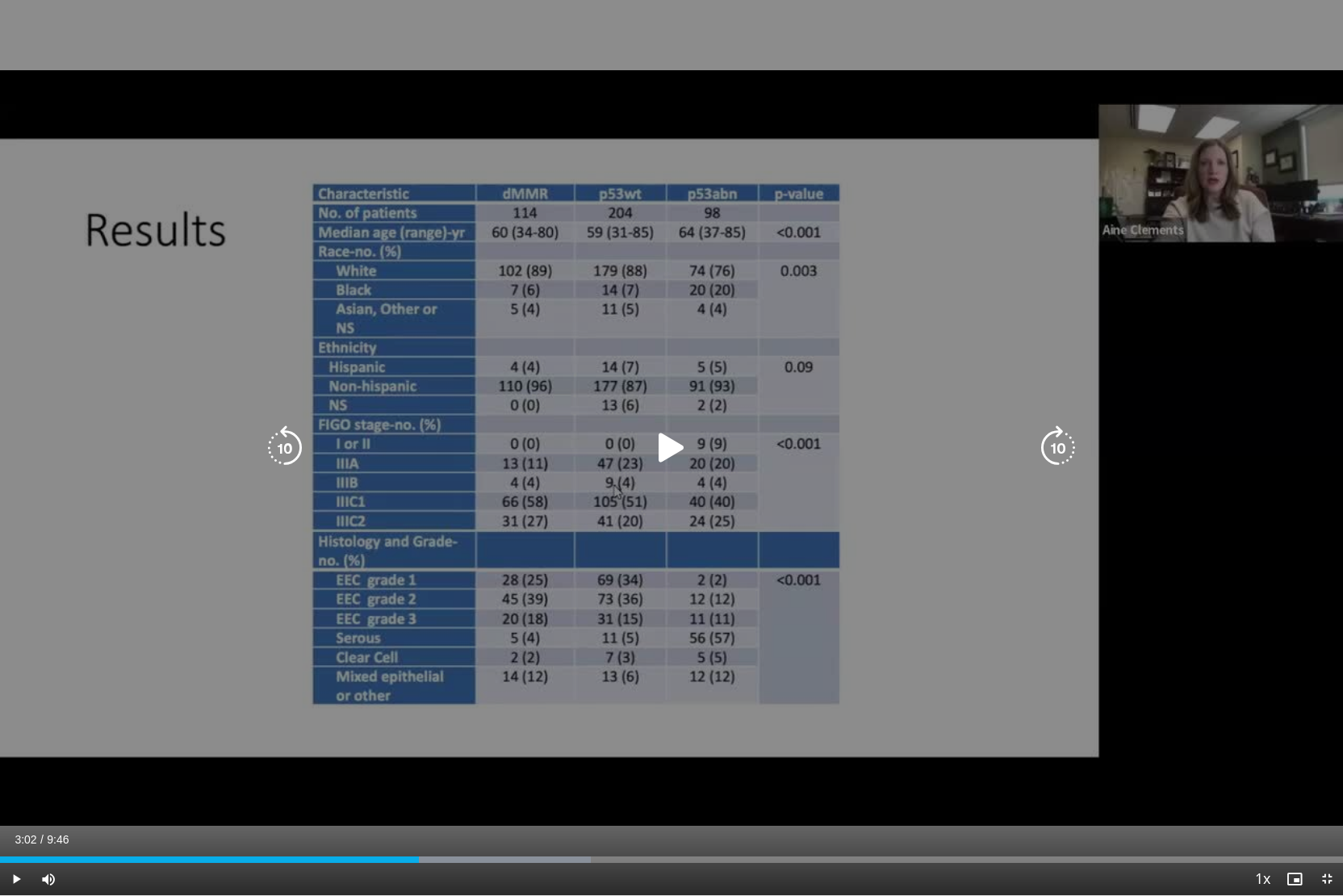 click at bounding box center [1058, 448] 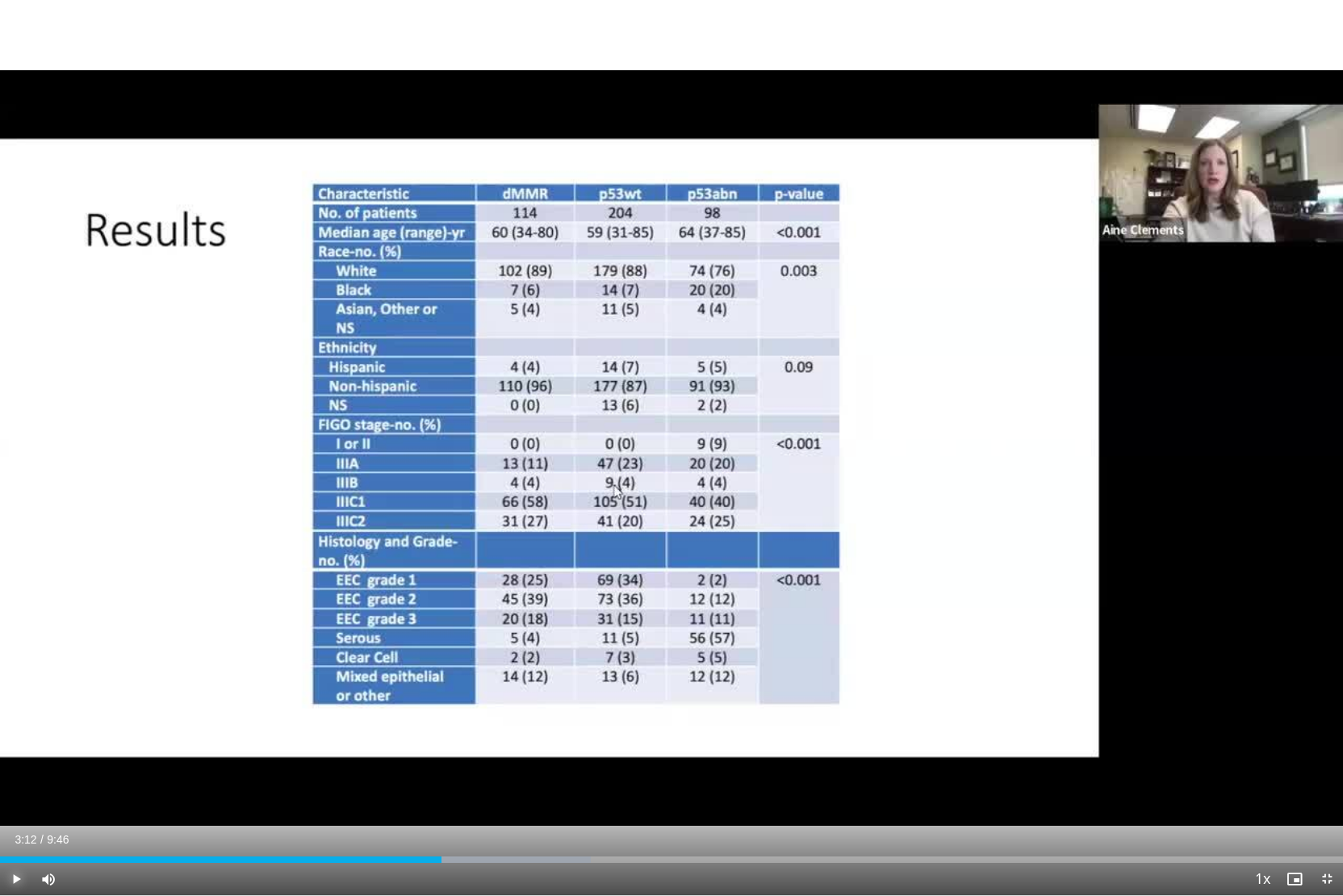 click at bounding box center (16, 879) 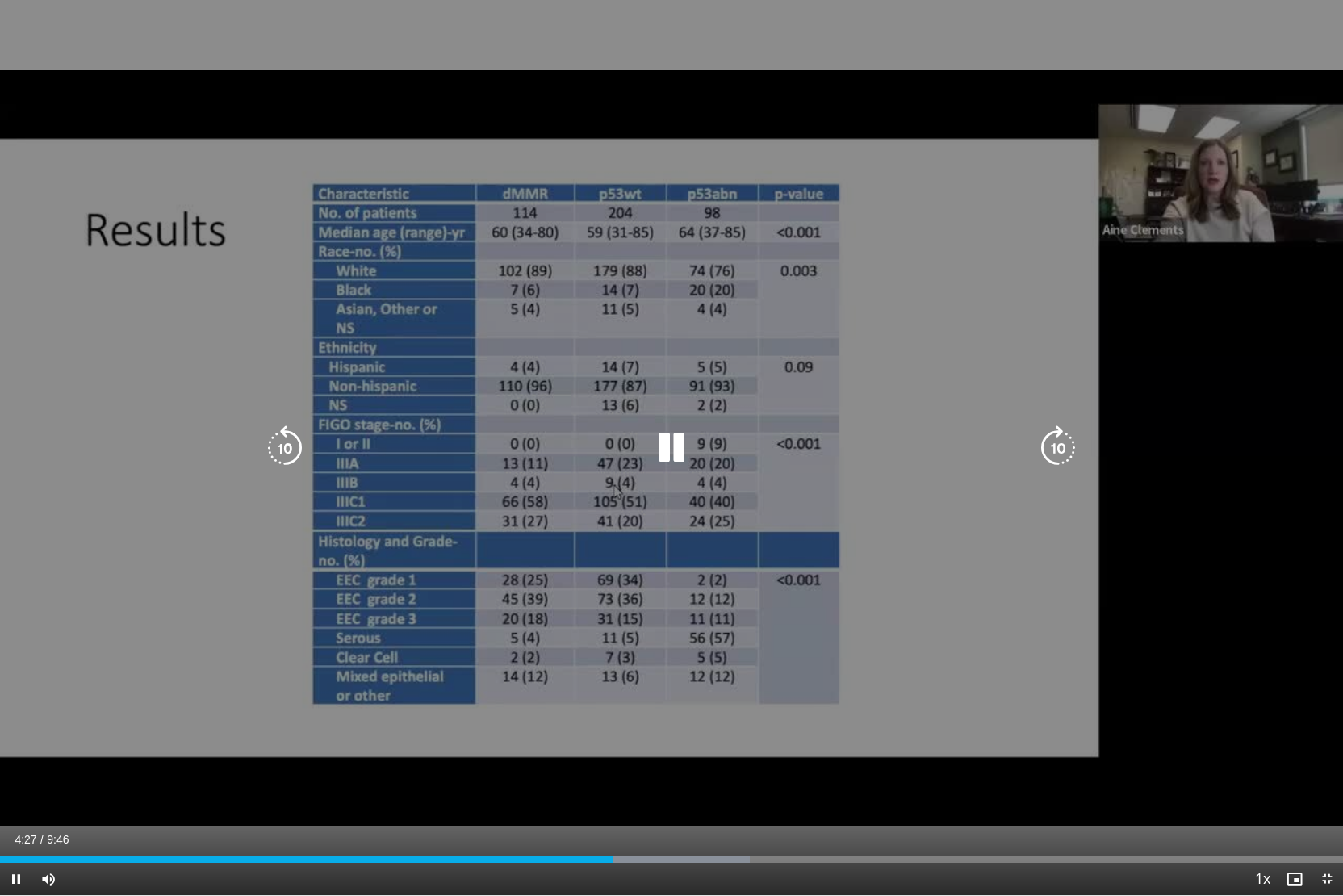 click on "10 seconds
Tap to unmute" at bounding box center [672, 447] 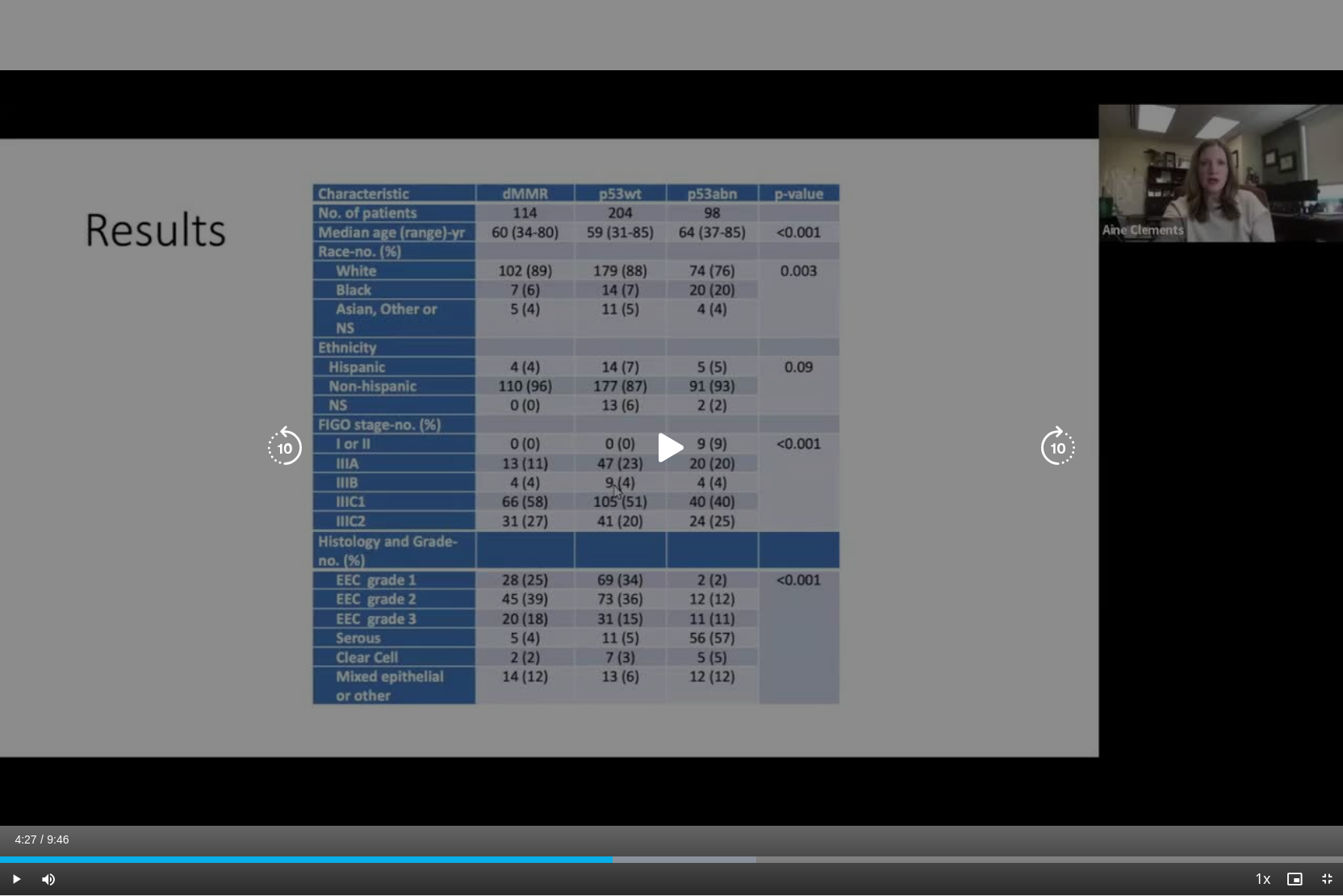click at bounding box center [672, 448] 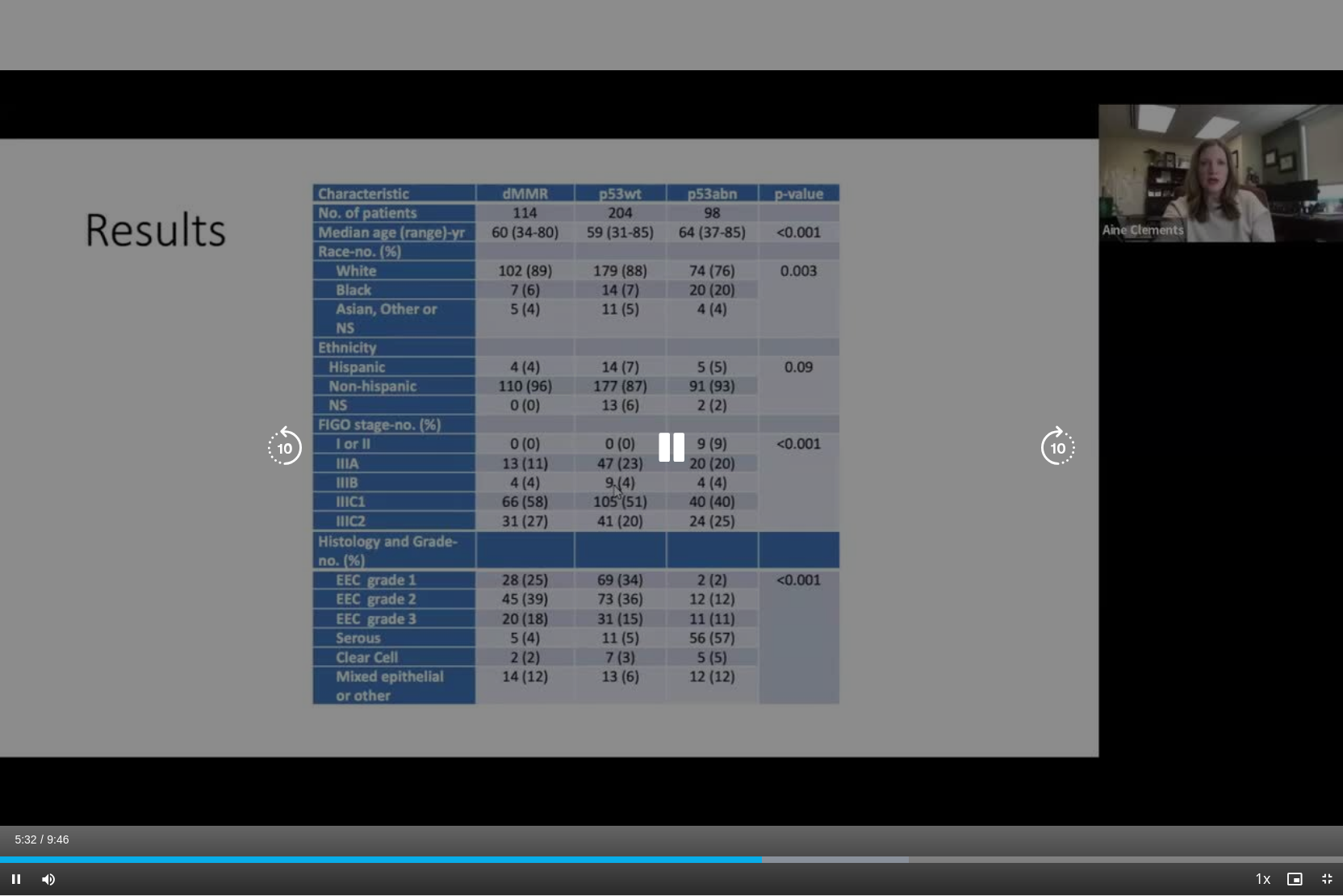 click at bounding box center (672, 448) 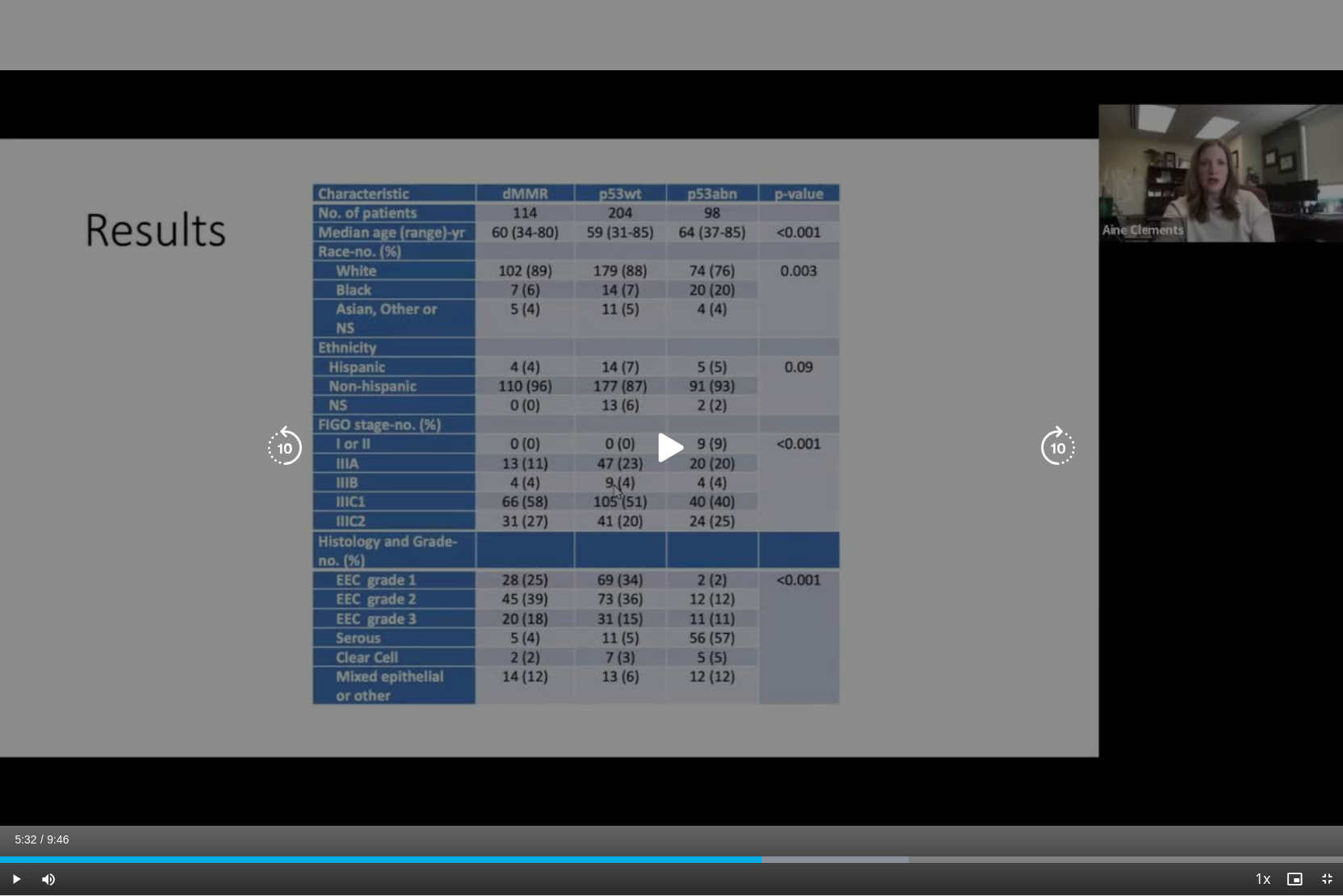 click at bounding box center (672, 448) 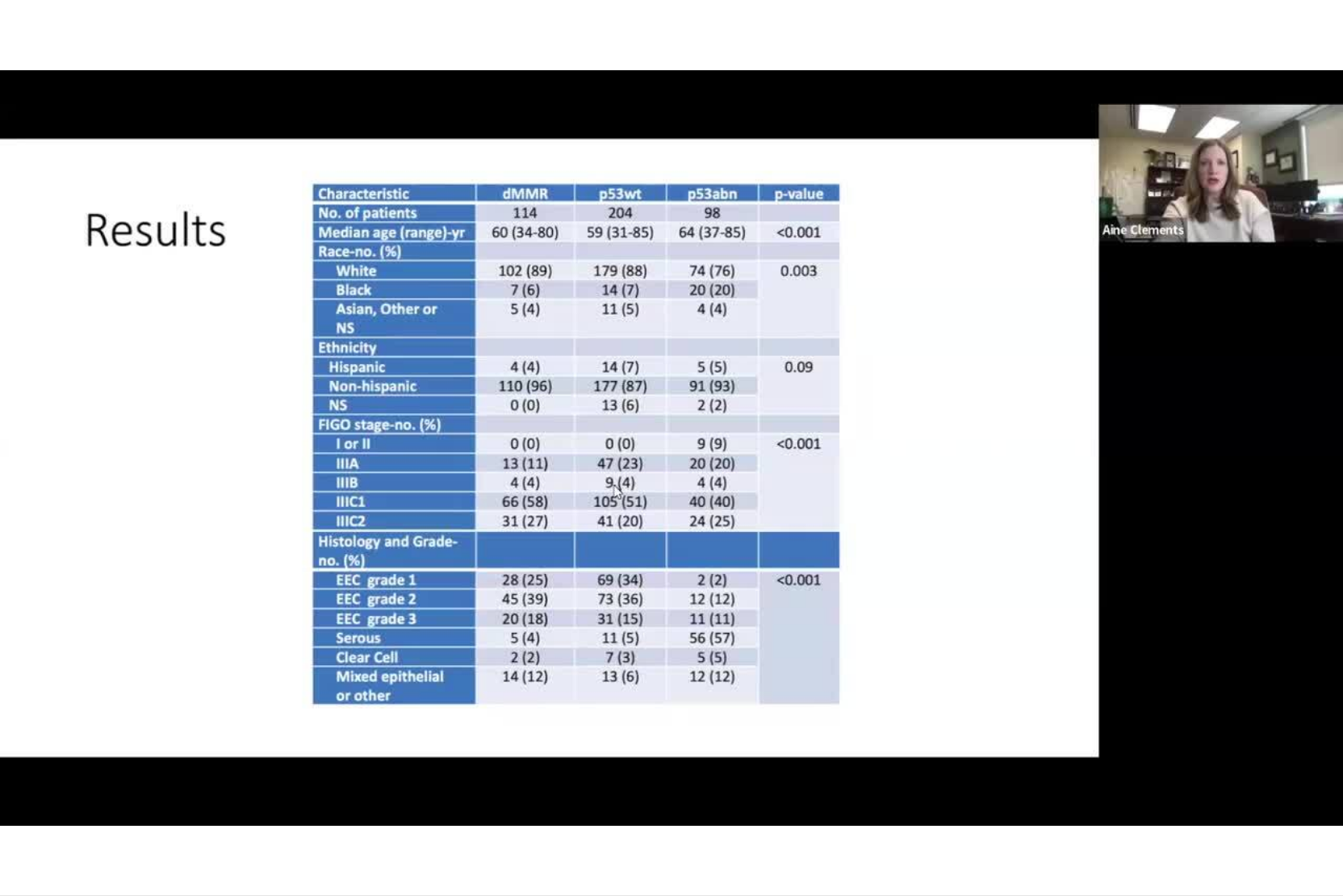 click on "10 seconds
Tap to unmute" at bounding box center [672, 447] 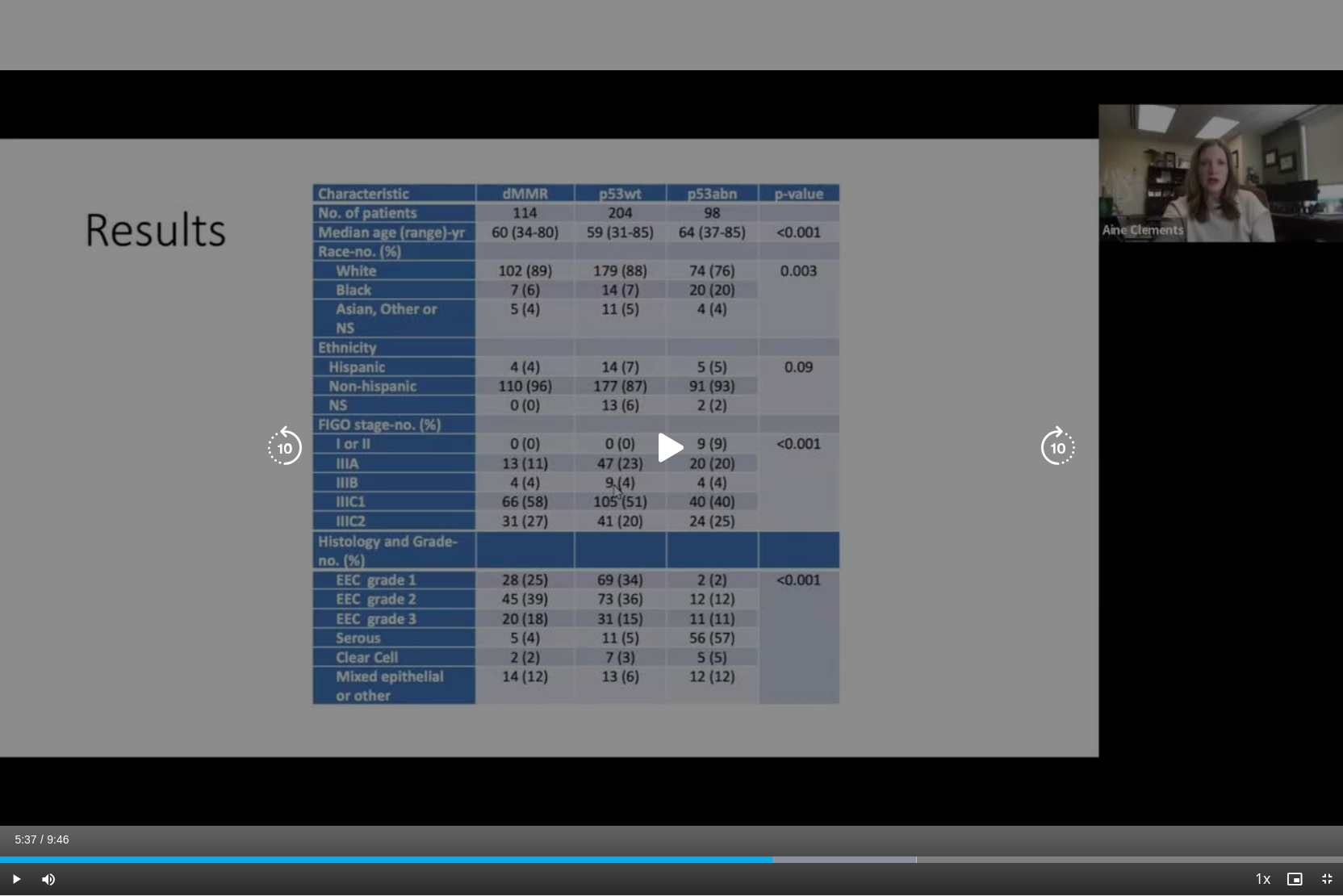 drag, startPoint x: 713, startPoint y: 267, endPoint x: 684, endPoint y: 192, distance: 80.411442 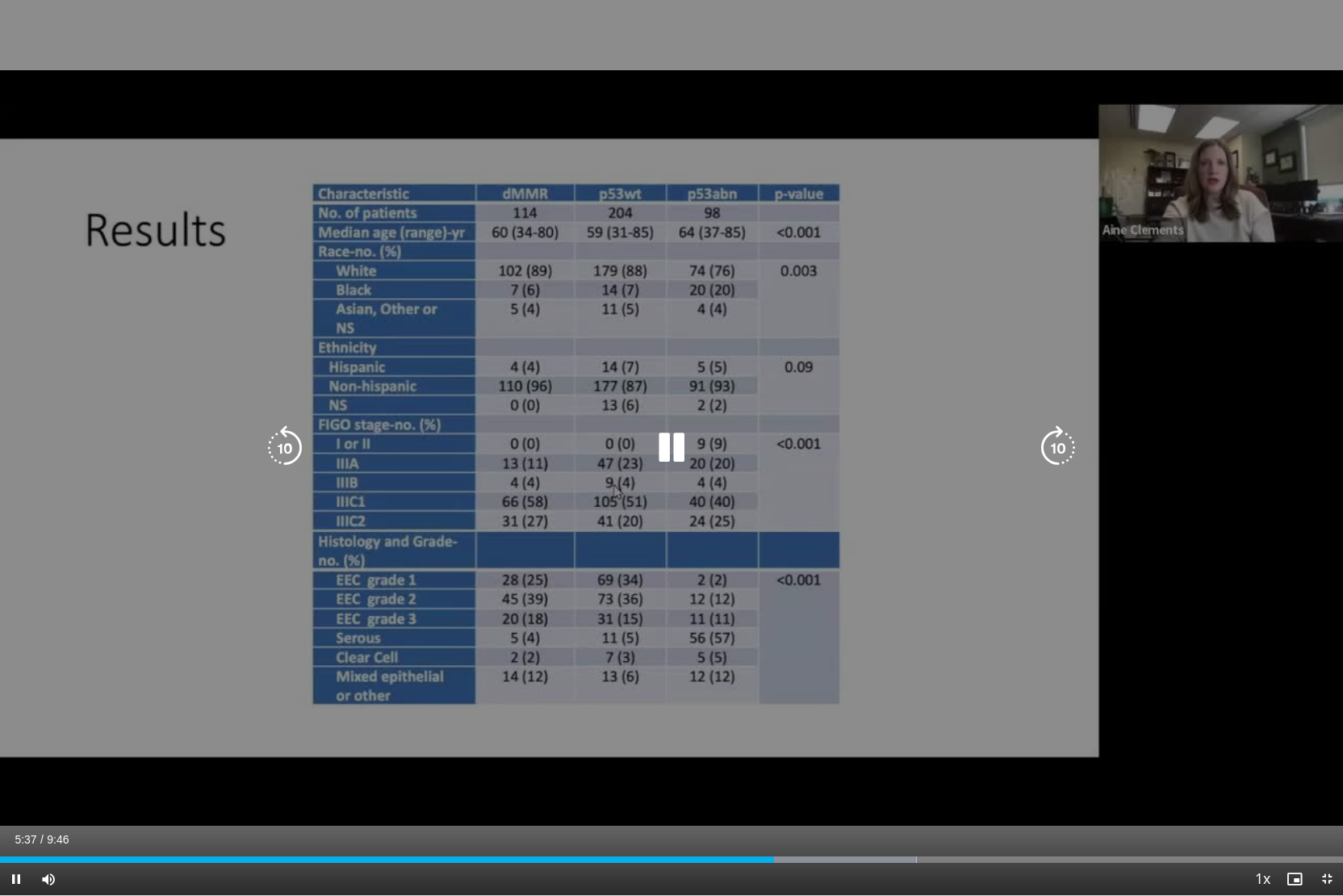 drag, startPoint x: 662, startPoint y: 252, endPoint x: 631, endPoint y: 199, distance: 61.40033 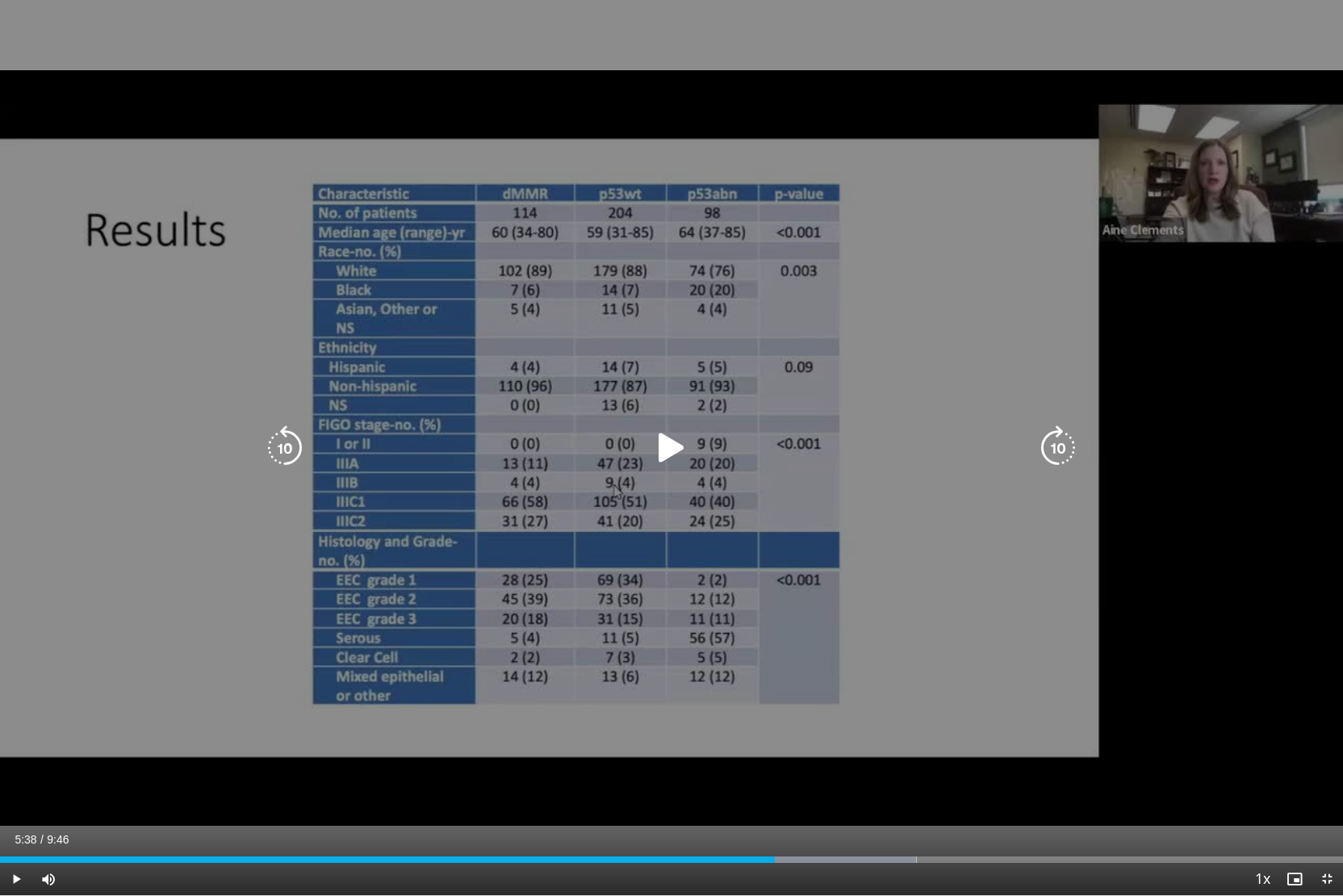 click at bounding box center (672, 448) 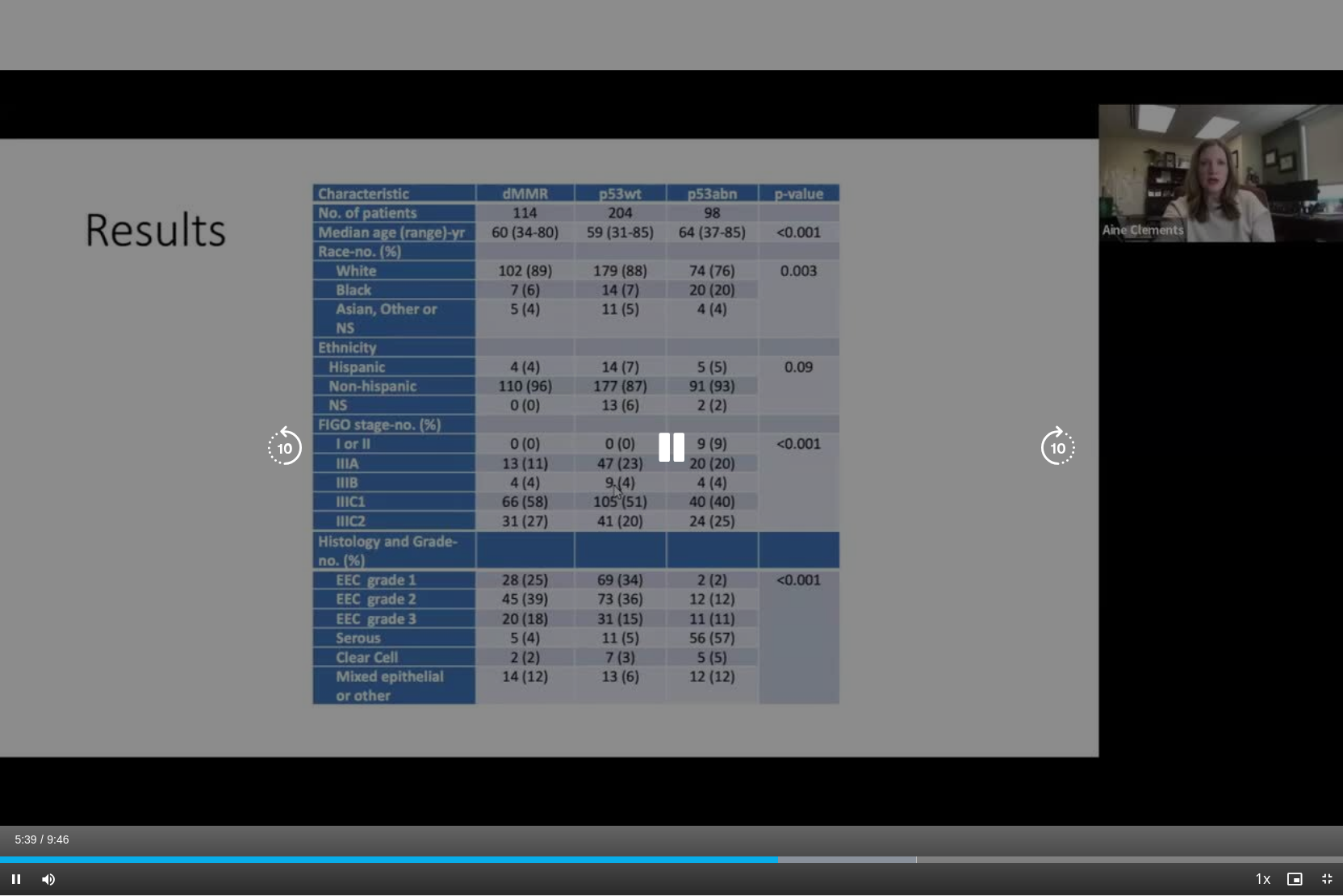 drag, startPoint x: 736, startPoint y: 316, endPoint x: 849, endPoint y: 321, distance: 113.11057 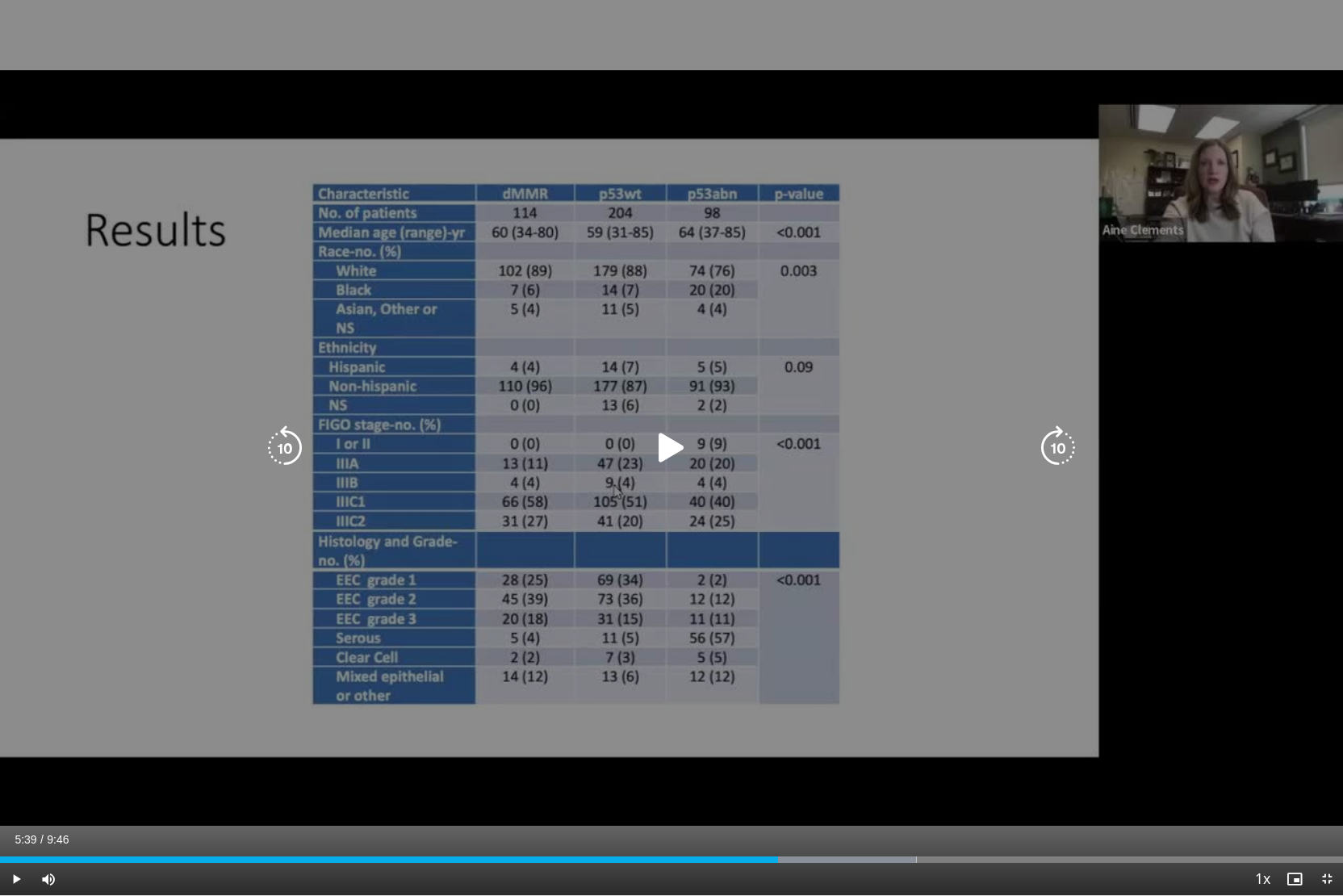 click at bounding box center (672, 448) 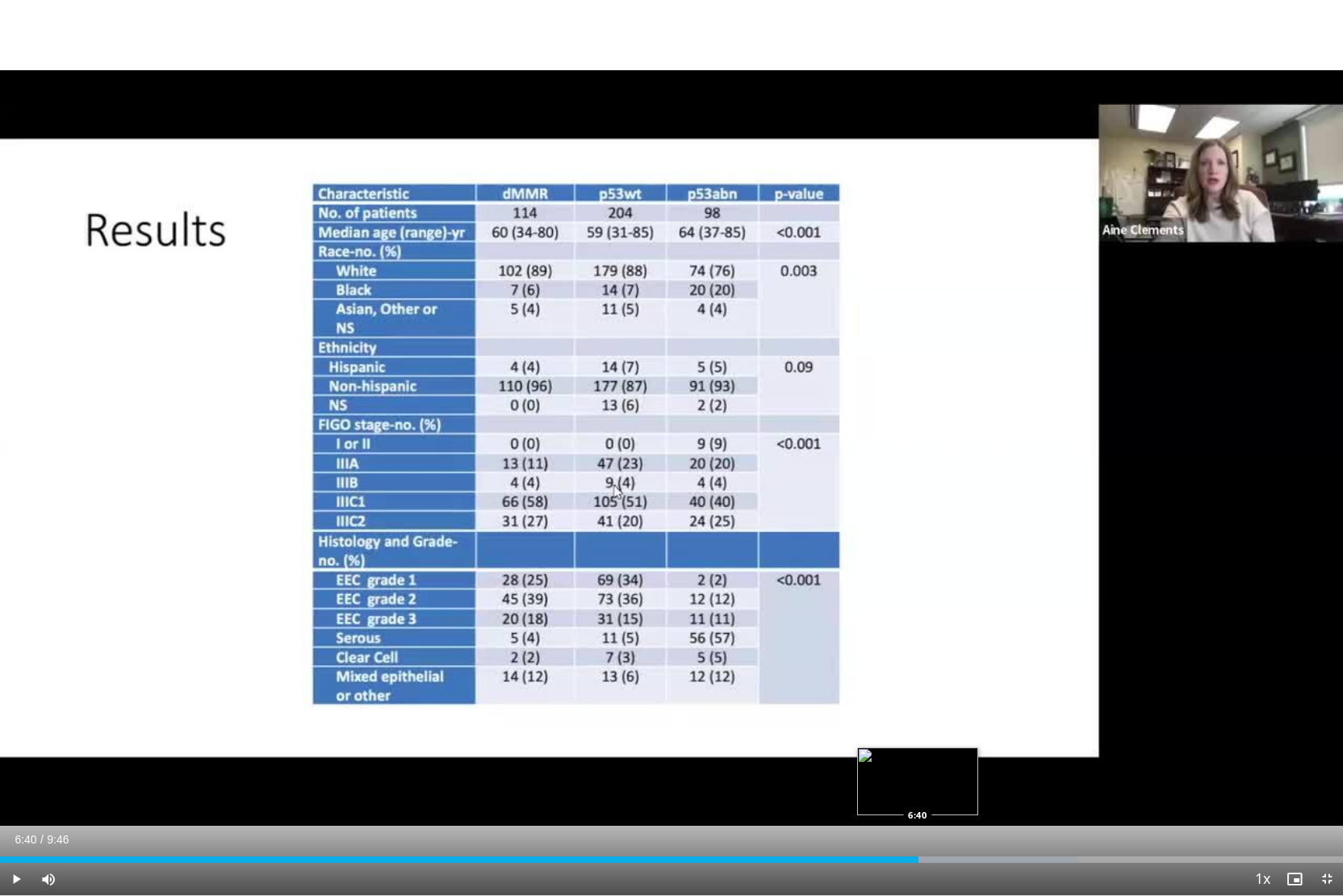 click on "Loaded :  80.18% 6:40 6:40" at bounding box center (672, 860) 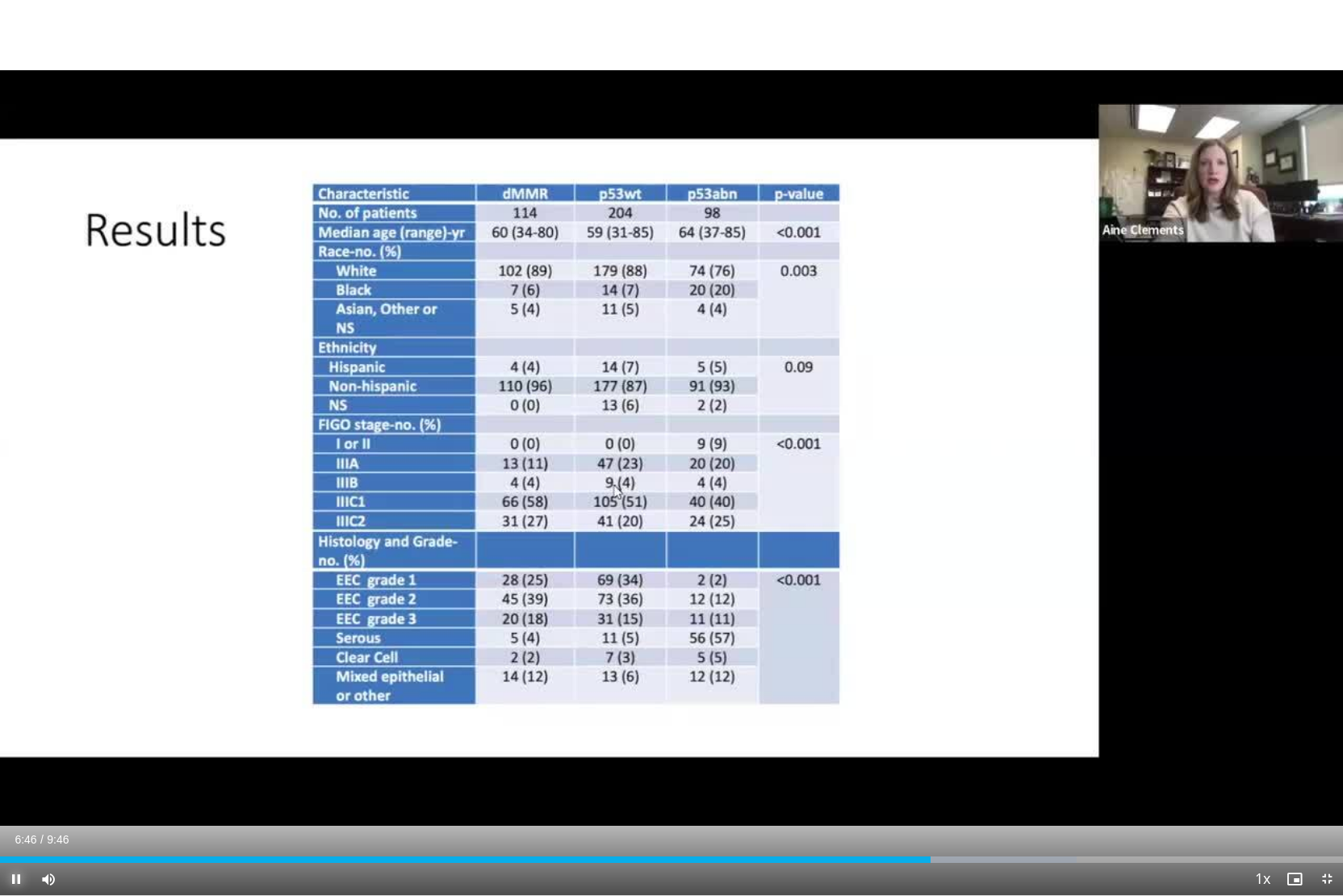 click at bounding box center (16, 879) 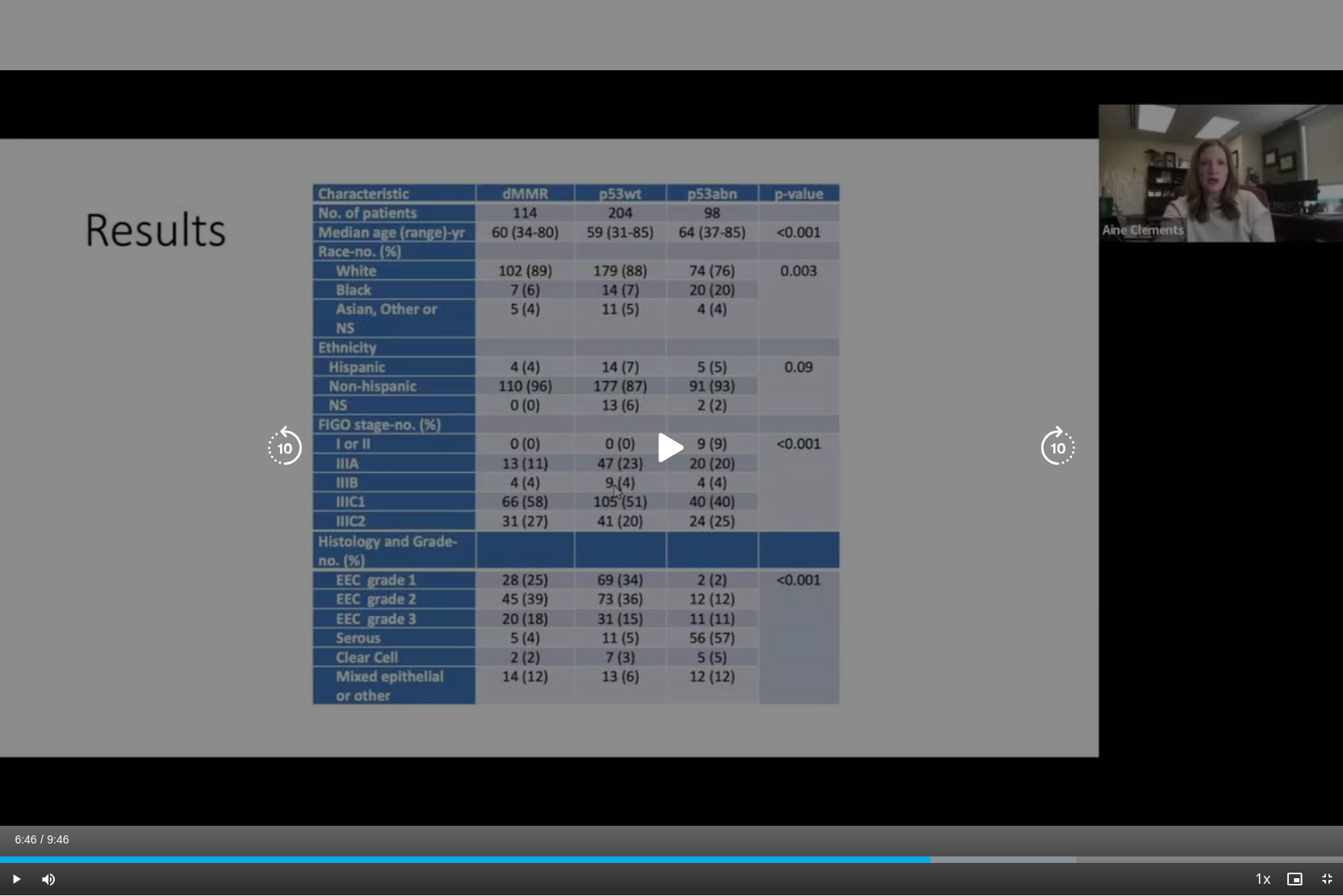 click on "10 seconds
Tap to unmute" at bounding box center (672, 447) 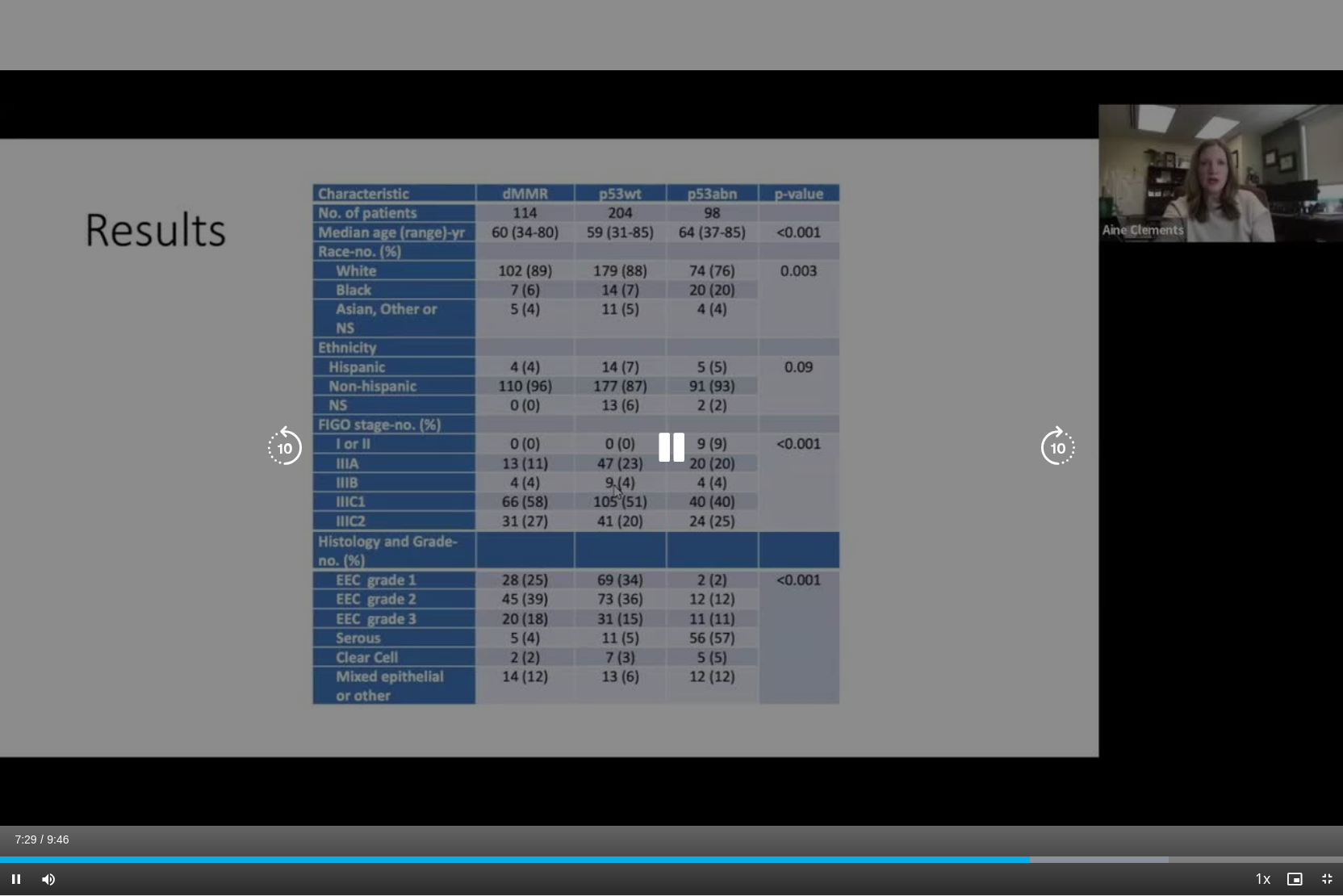 click at bounding box center [285, 448] 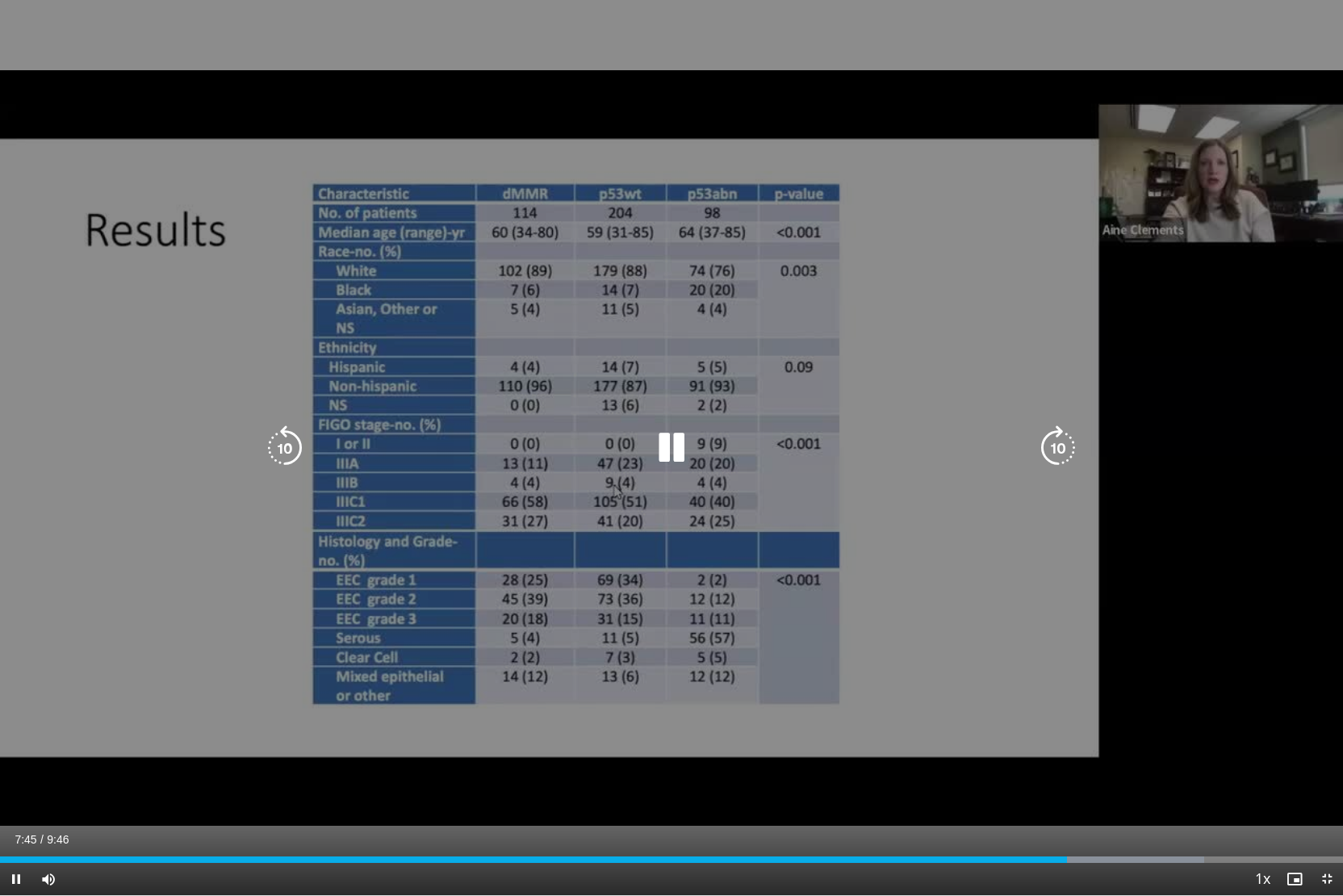 click at bounding box center [672, 448] 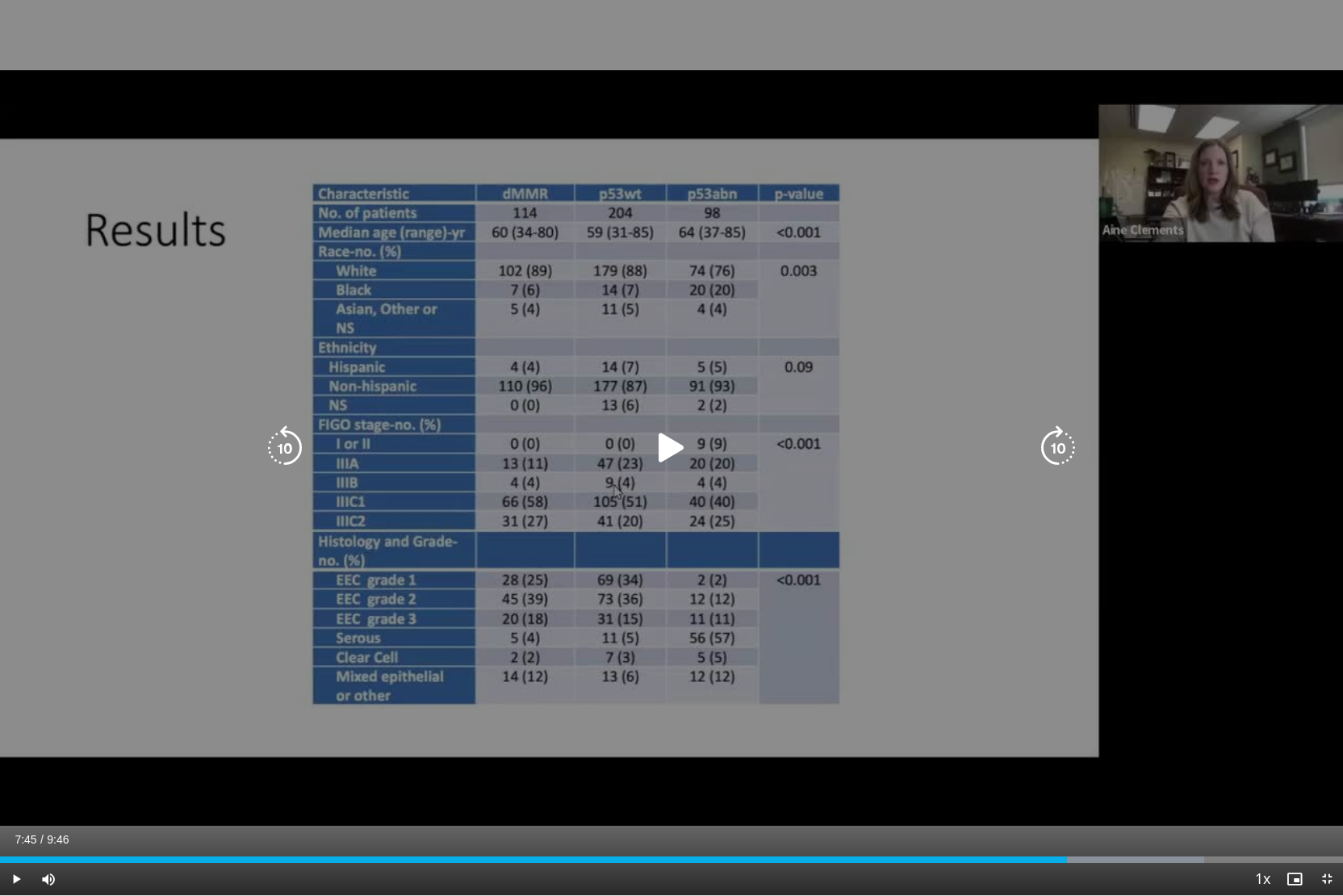 click at bounding box center (672, 448) 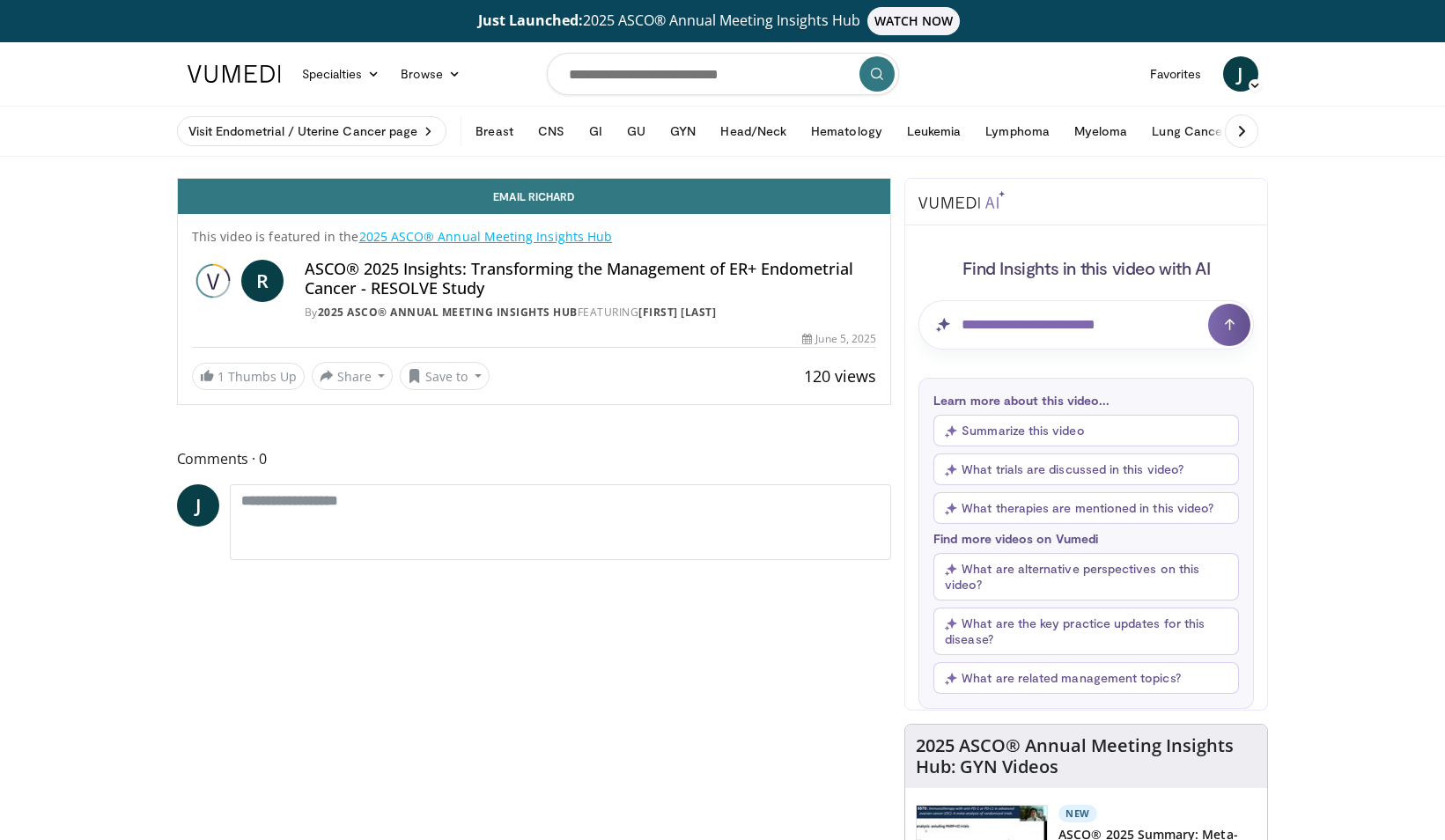 scroll, scrollTop: 0, scrollLeft: 0, axis: both 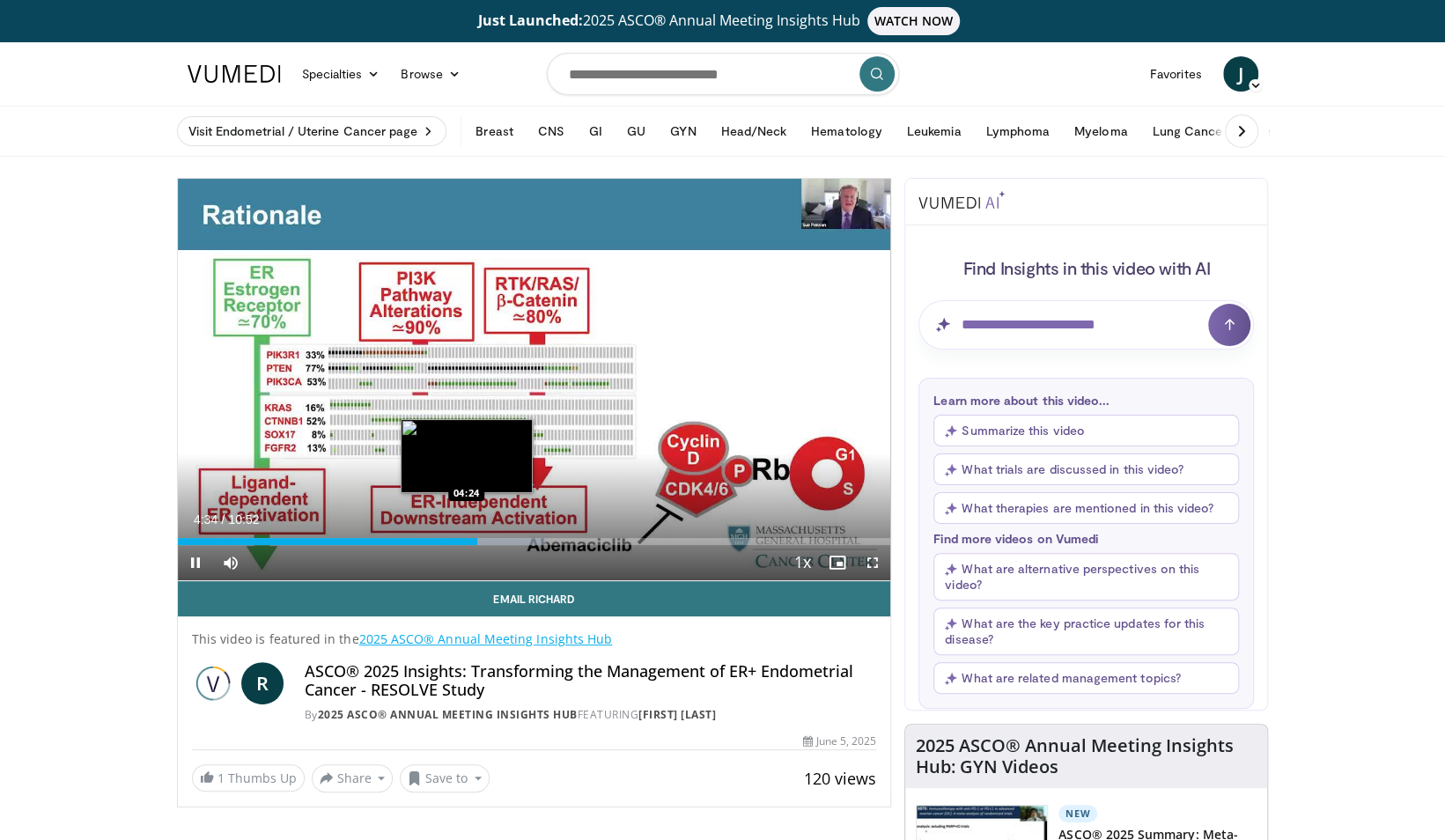 click on "Loaded :  51.67% 04:34 04:24" at bounding box center (535, 542) 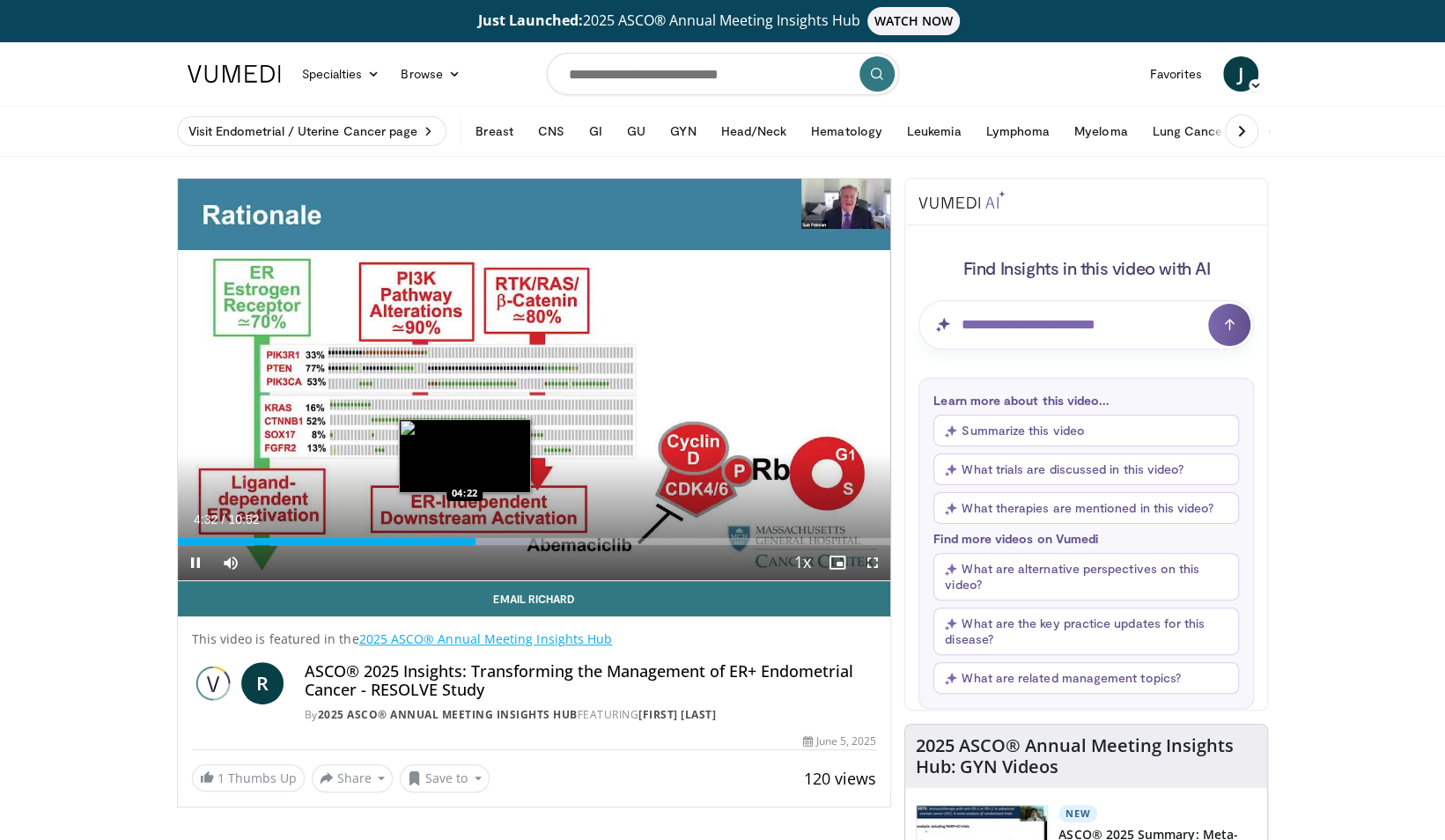click on "04:32" at bounding box center [327, 542] 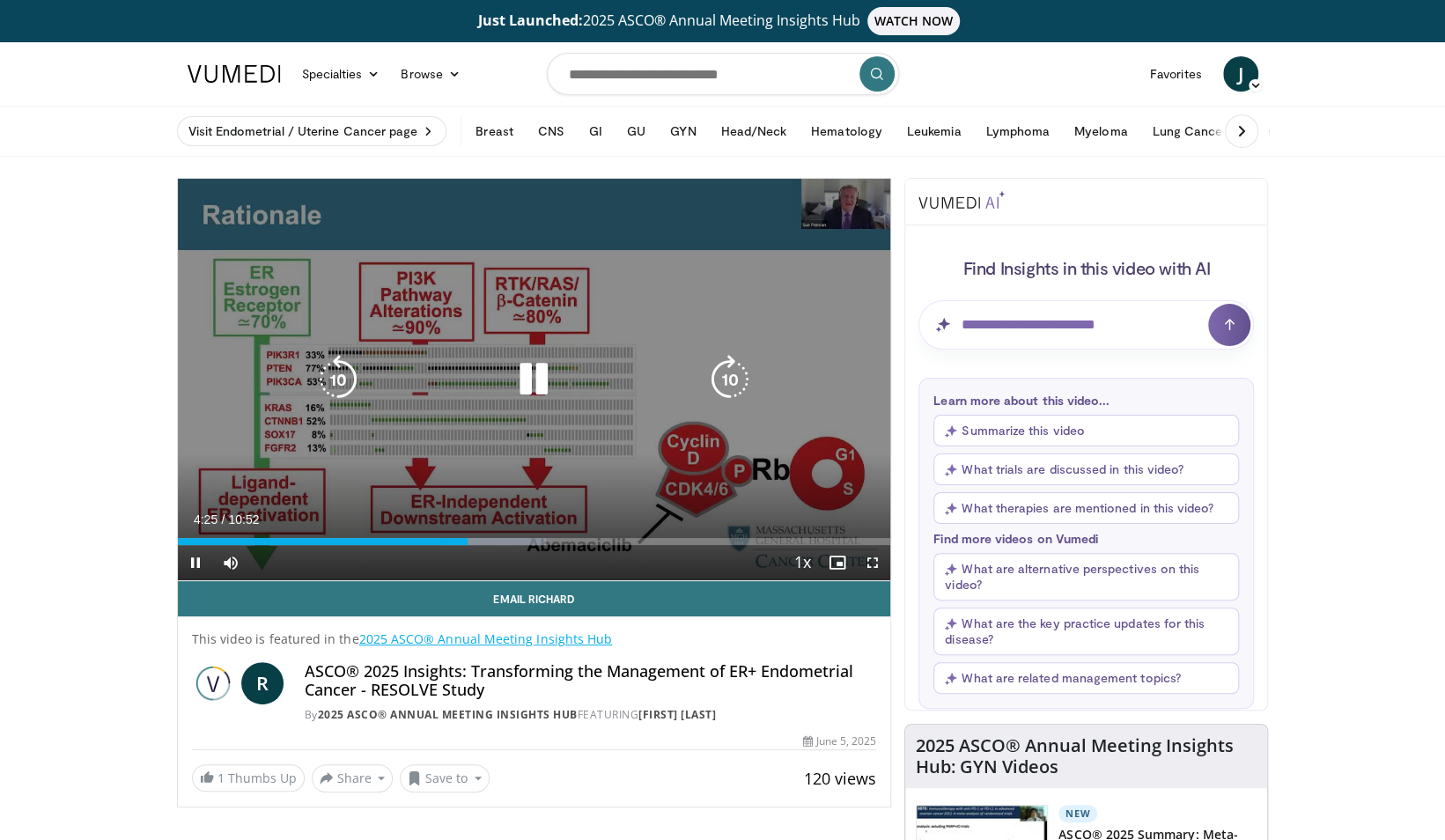 click on "Loaded :  51.67% 04:25 04:22" at bounding box center (535, 542) 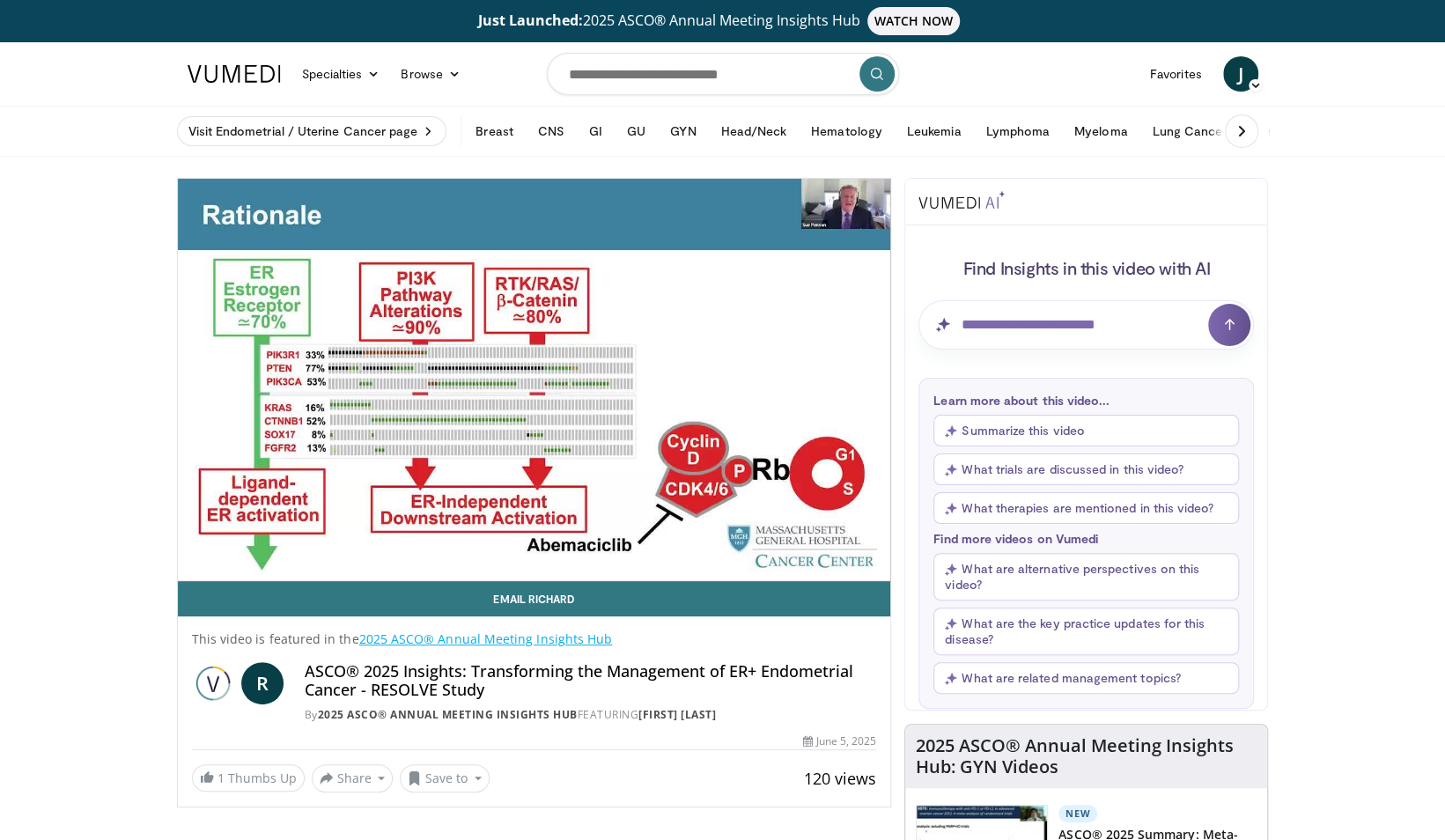 click on "2025 ASCO® Annual Meeting Insights Hub" at bounding box center [486, 638] 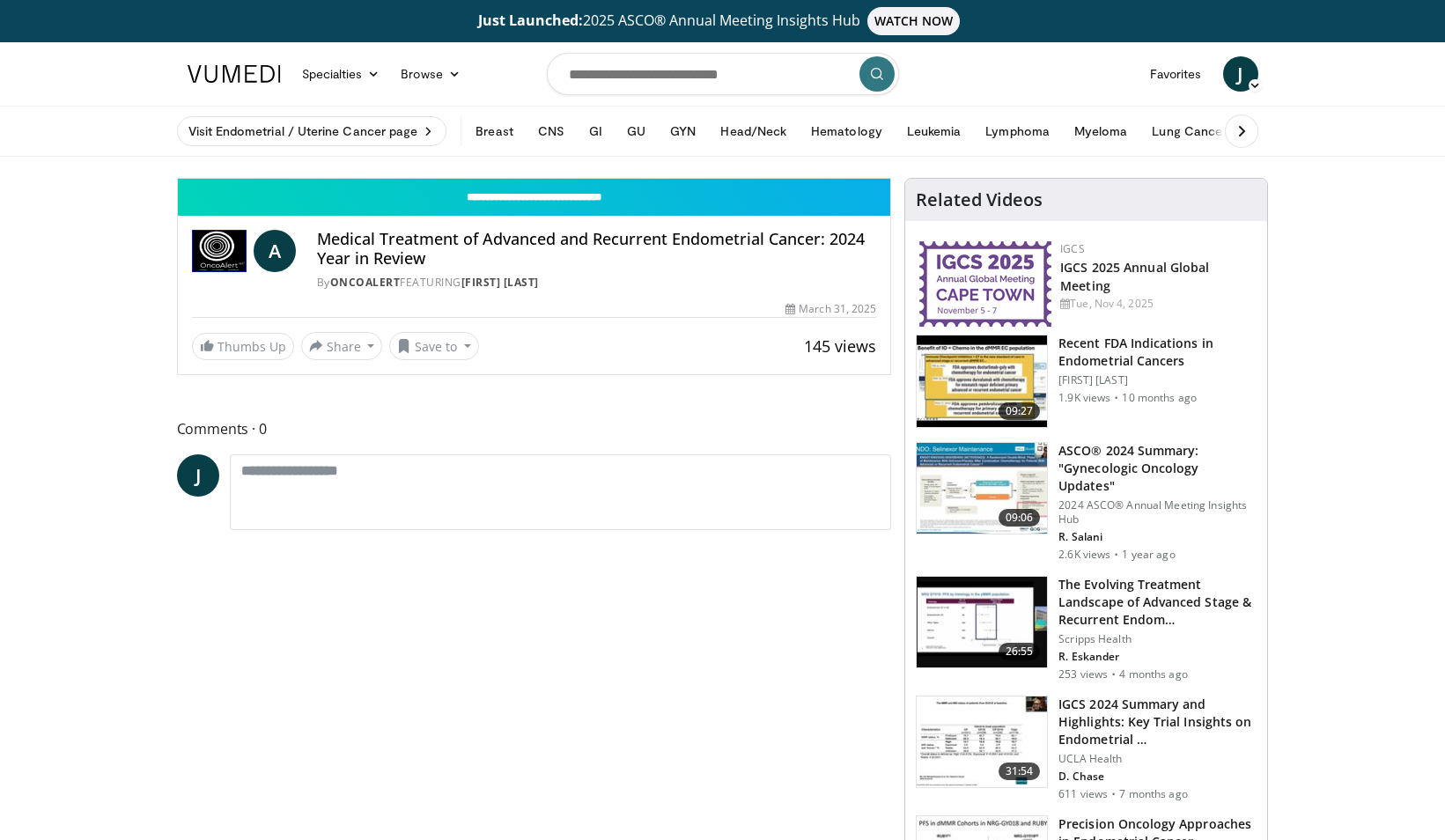 scroll, scrollTop: 0, scrollLeft: 0, axis: both 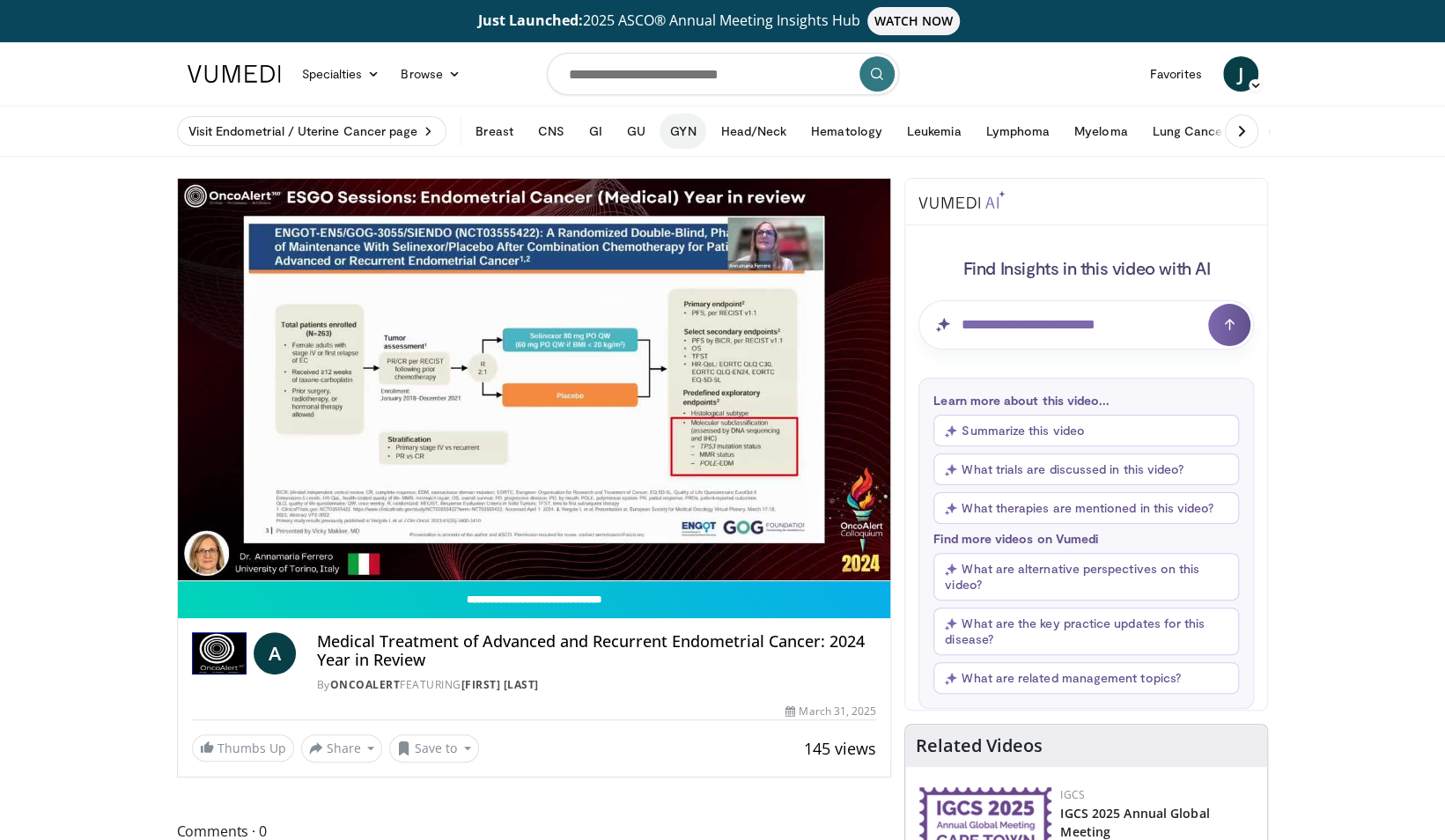 click on "GYN" at bounding box center [682, 131] 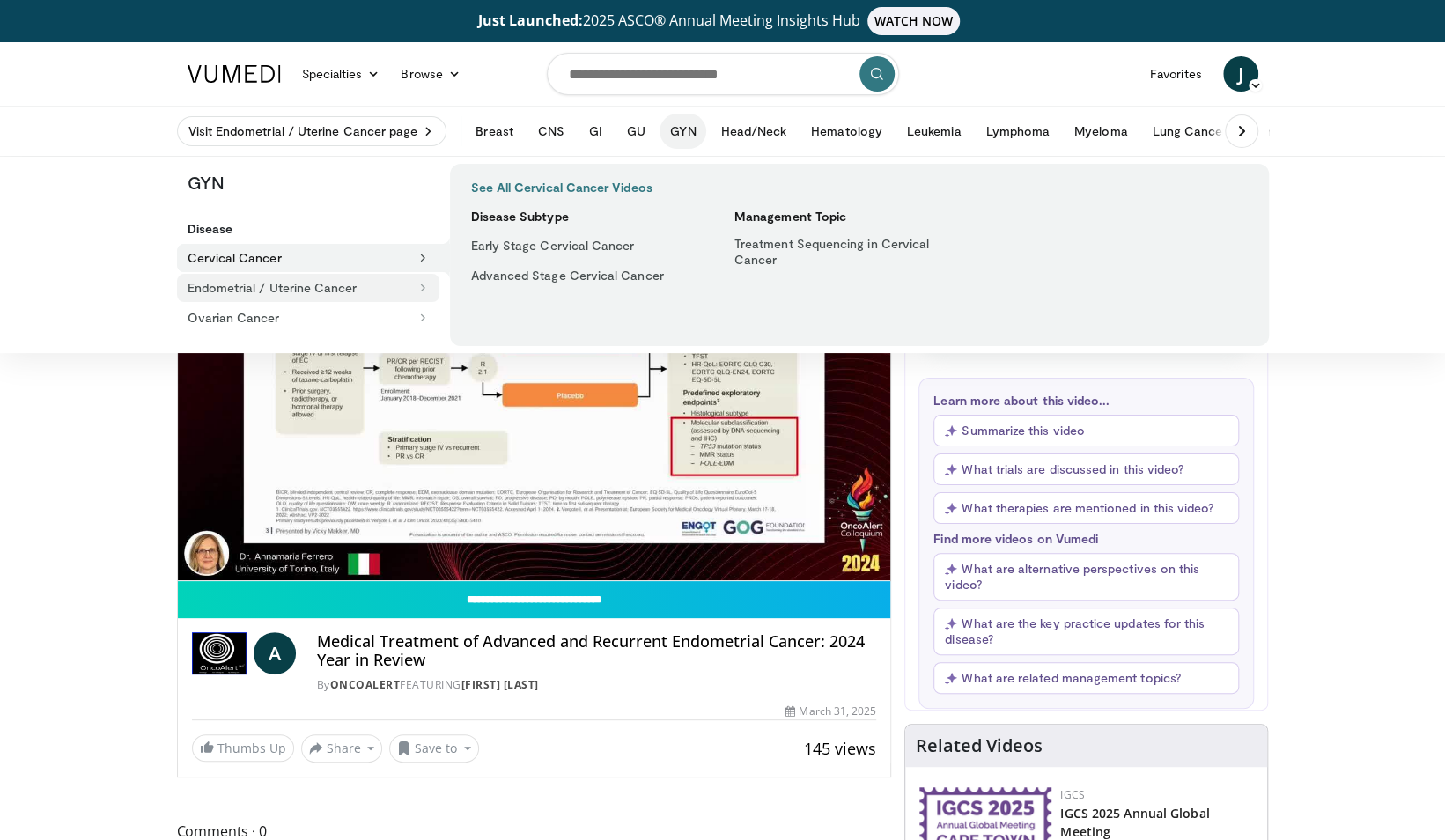 click on "Endometrial / Uterine Cancer" at bounding box center [308, 288] 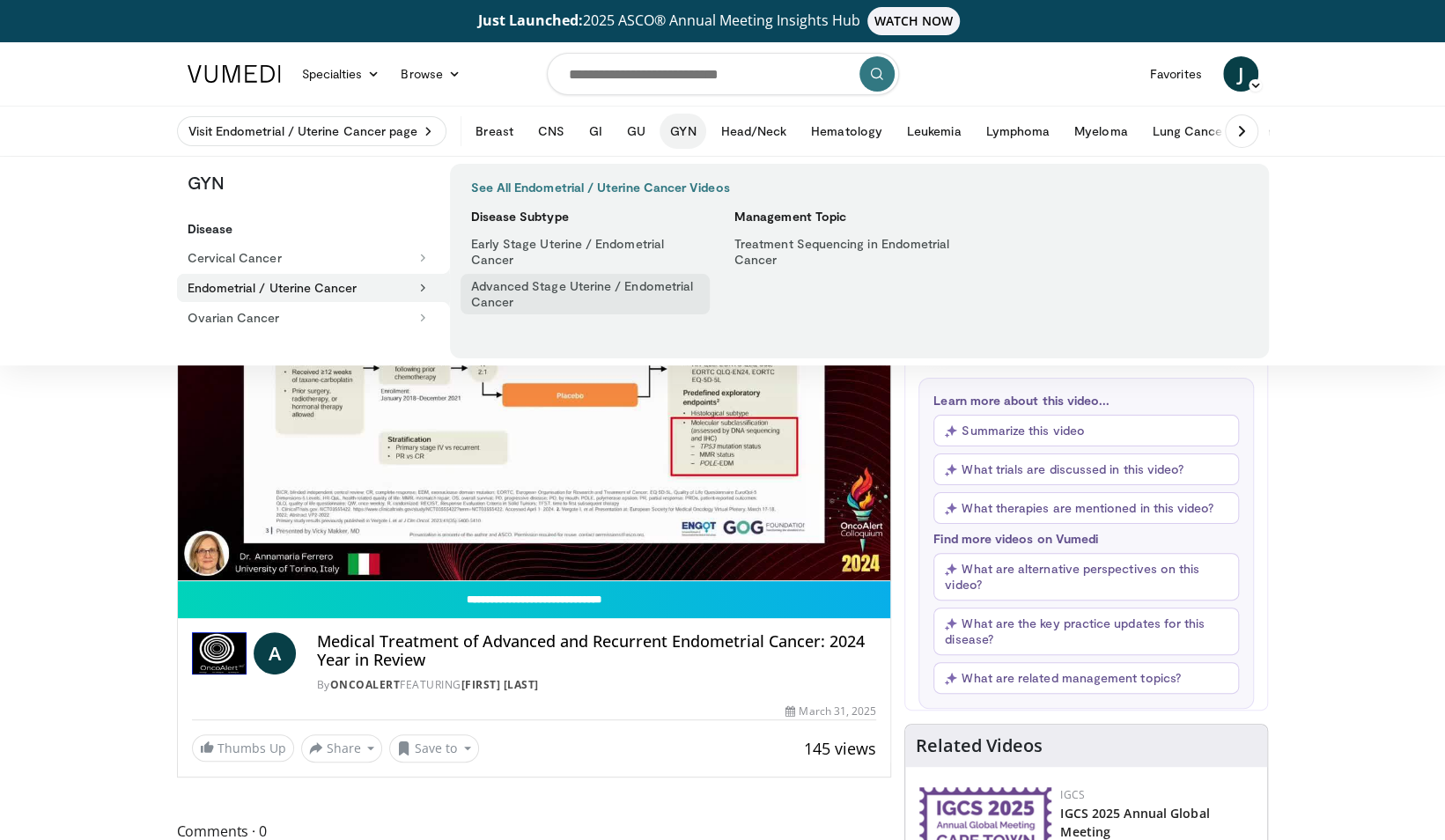 click on "Advanced Stage Uterine / Endometrial Cancer" at bounding box center (585, 294) 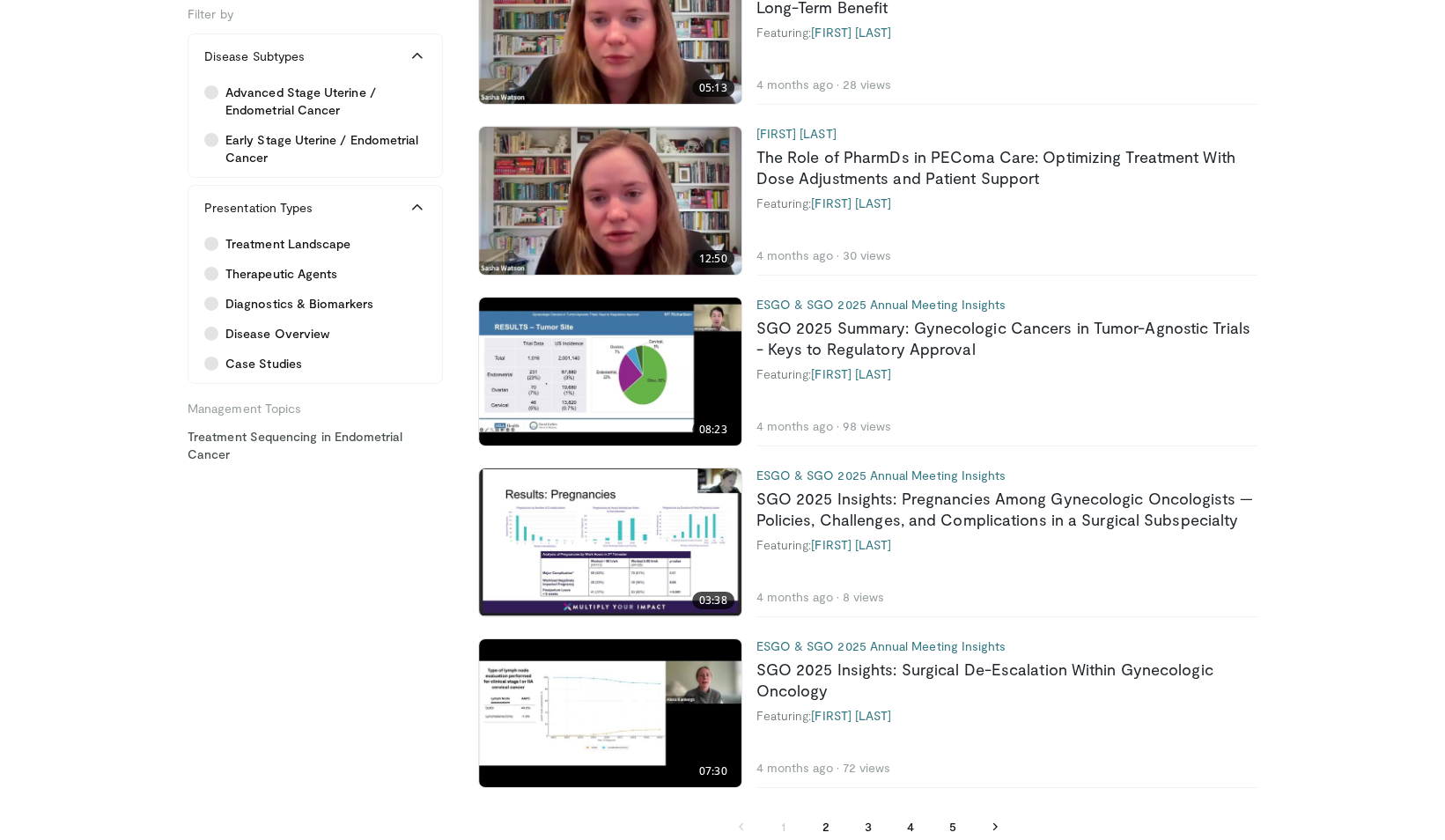 scroll, scrollTop: 3964, scrollLeft: 0, axis: vertical 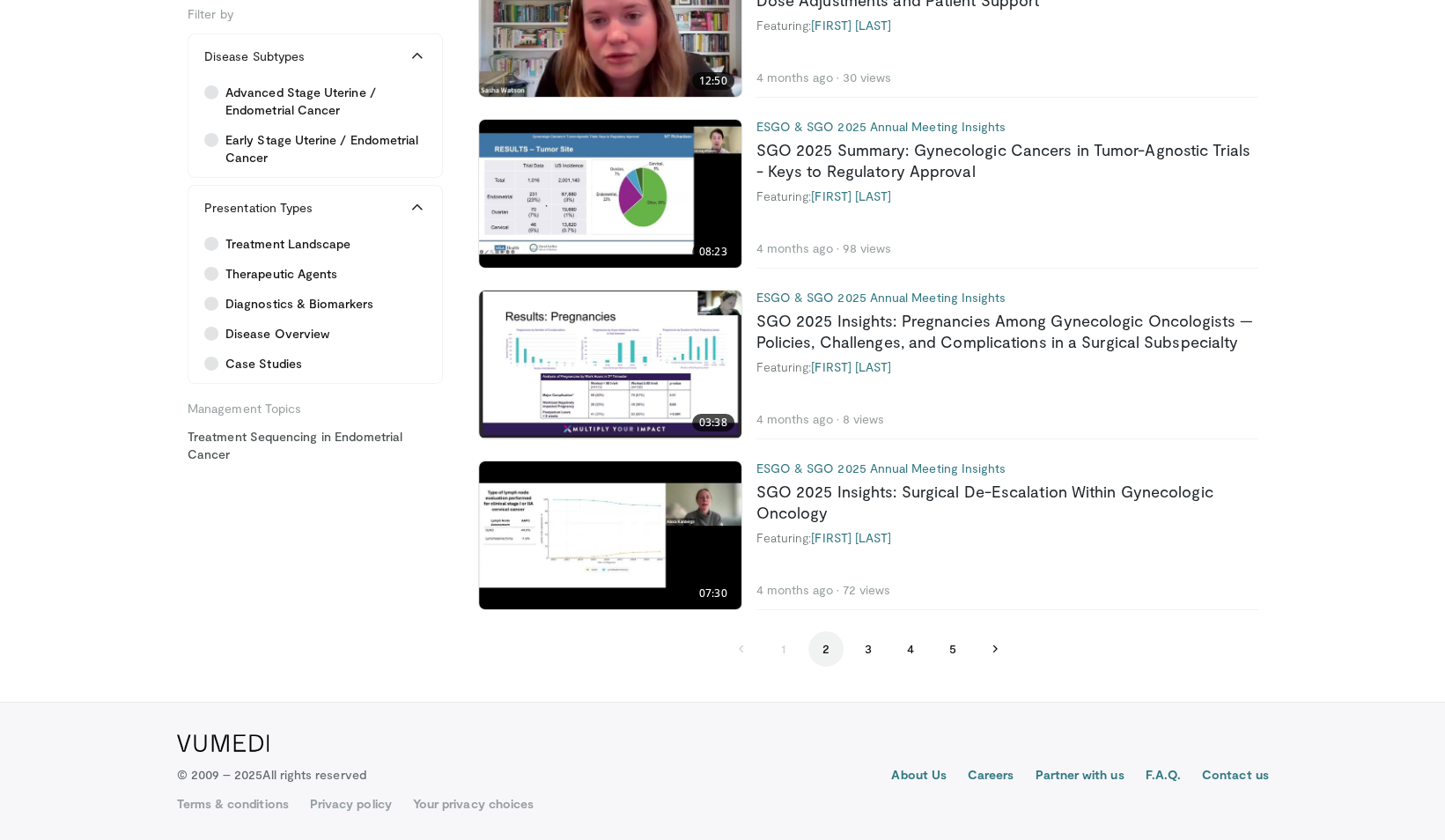 click on "2" at bounding box center [826, 649] 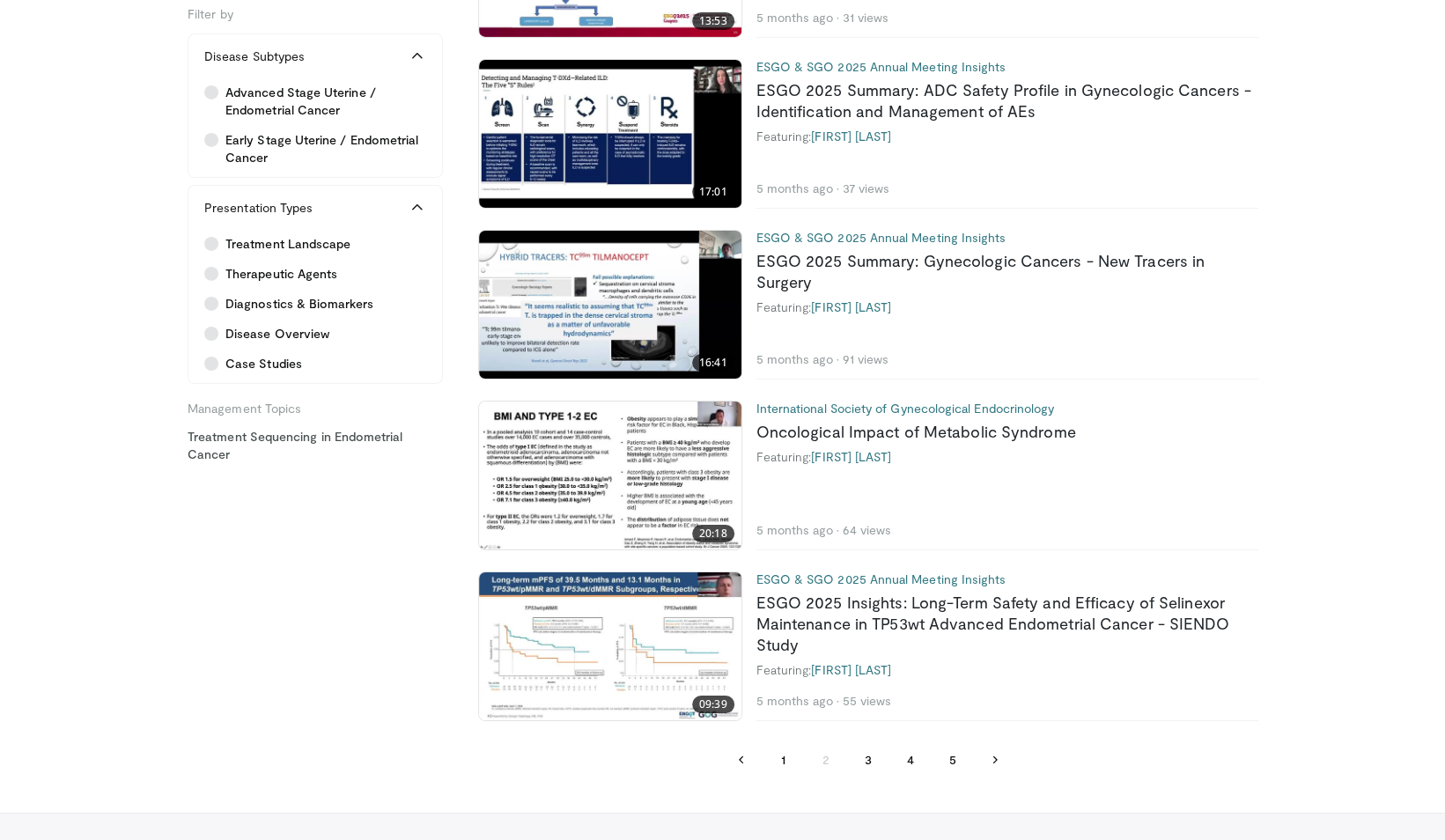 scroll, scrollTop: 3975, scrollLeft: 0, axis: vertical 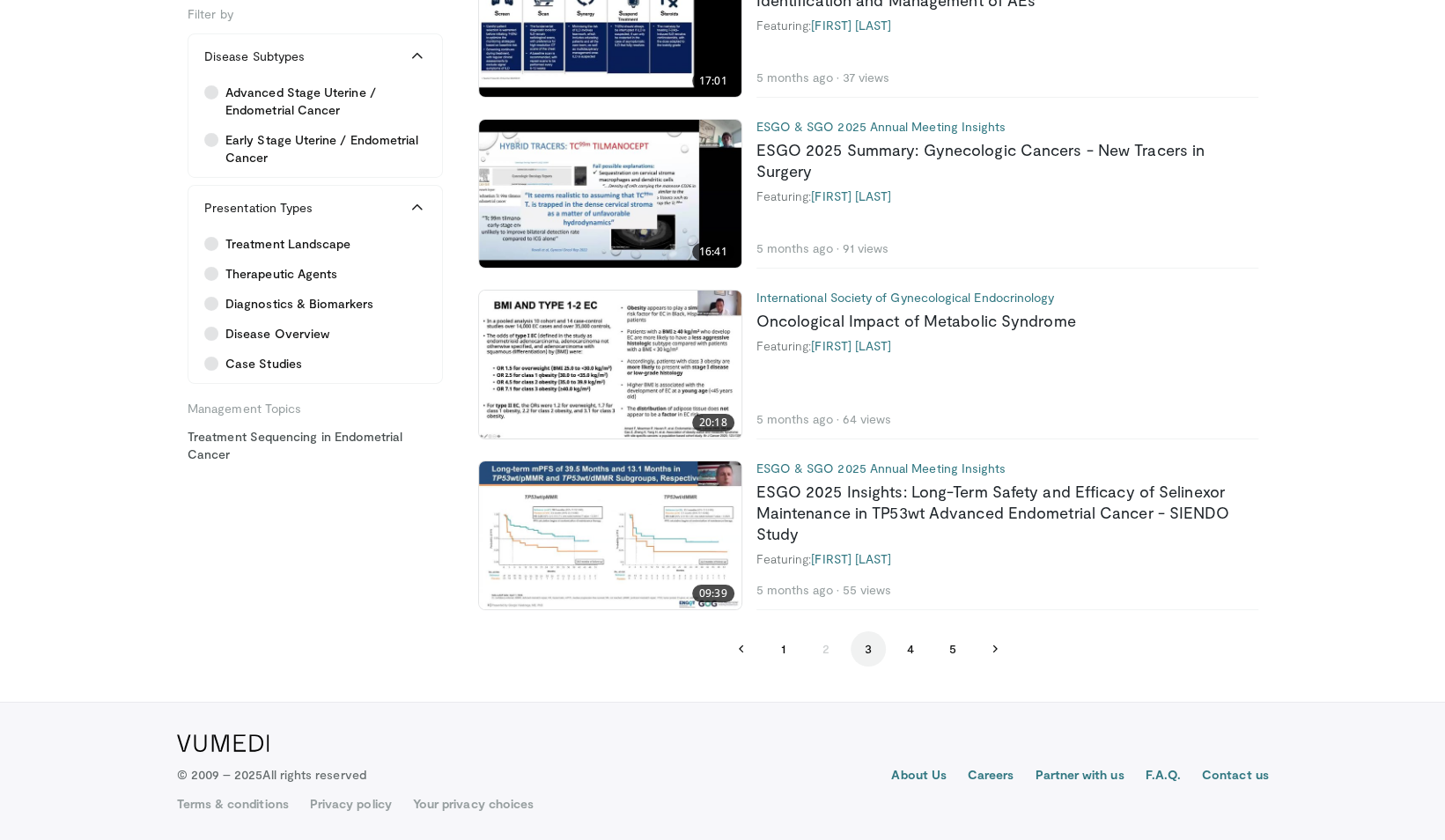 click on "3" at bounding box center (868, 649) 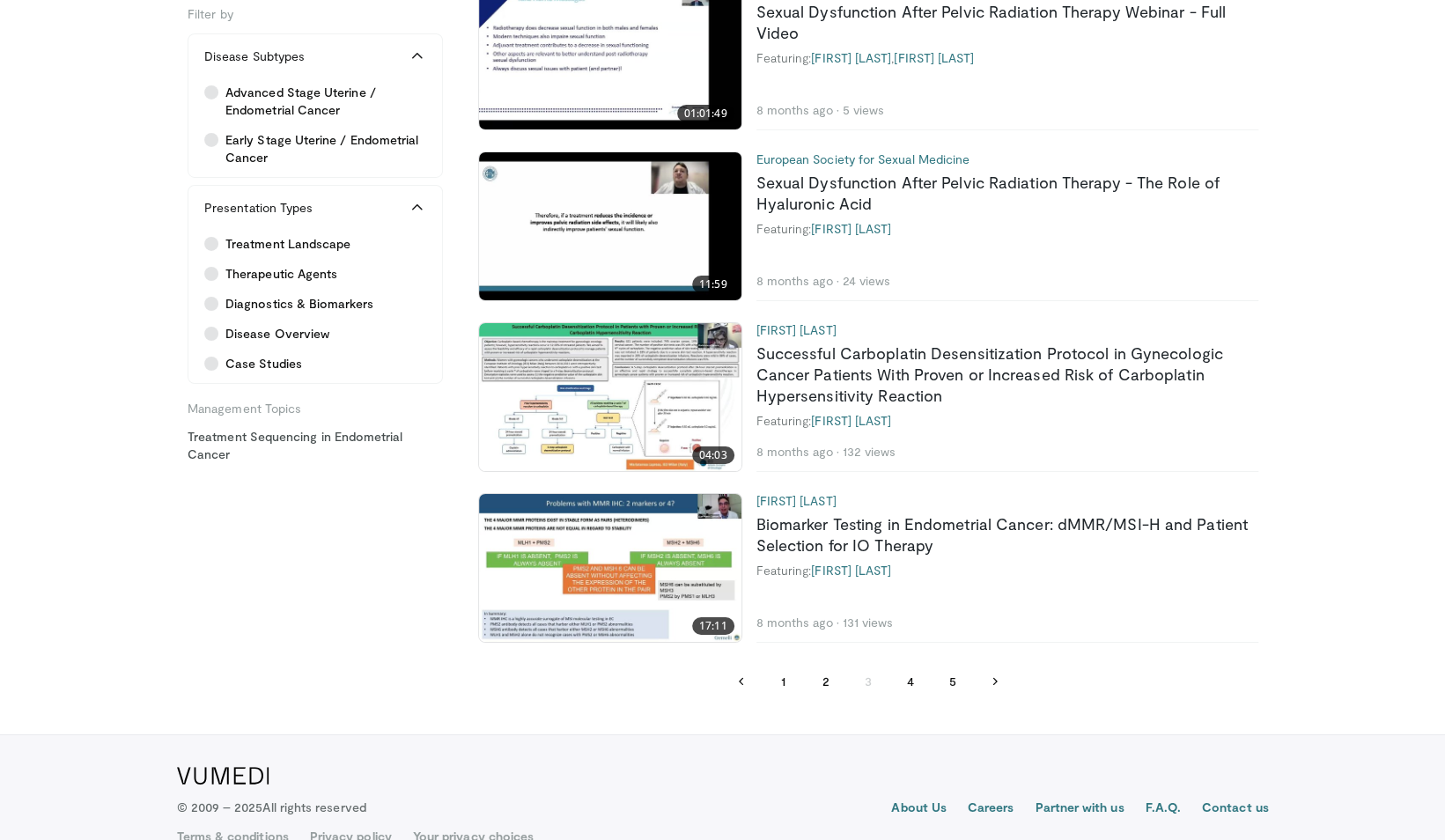scroll, scrollTop: 3964, scrollLeft: 0, axis: vertical 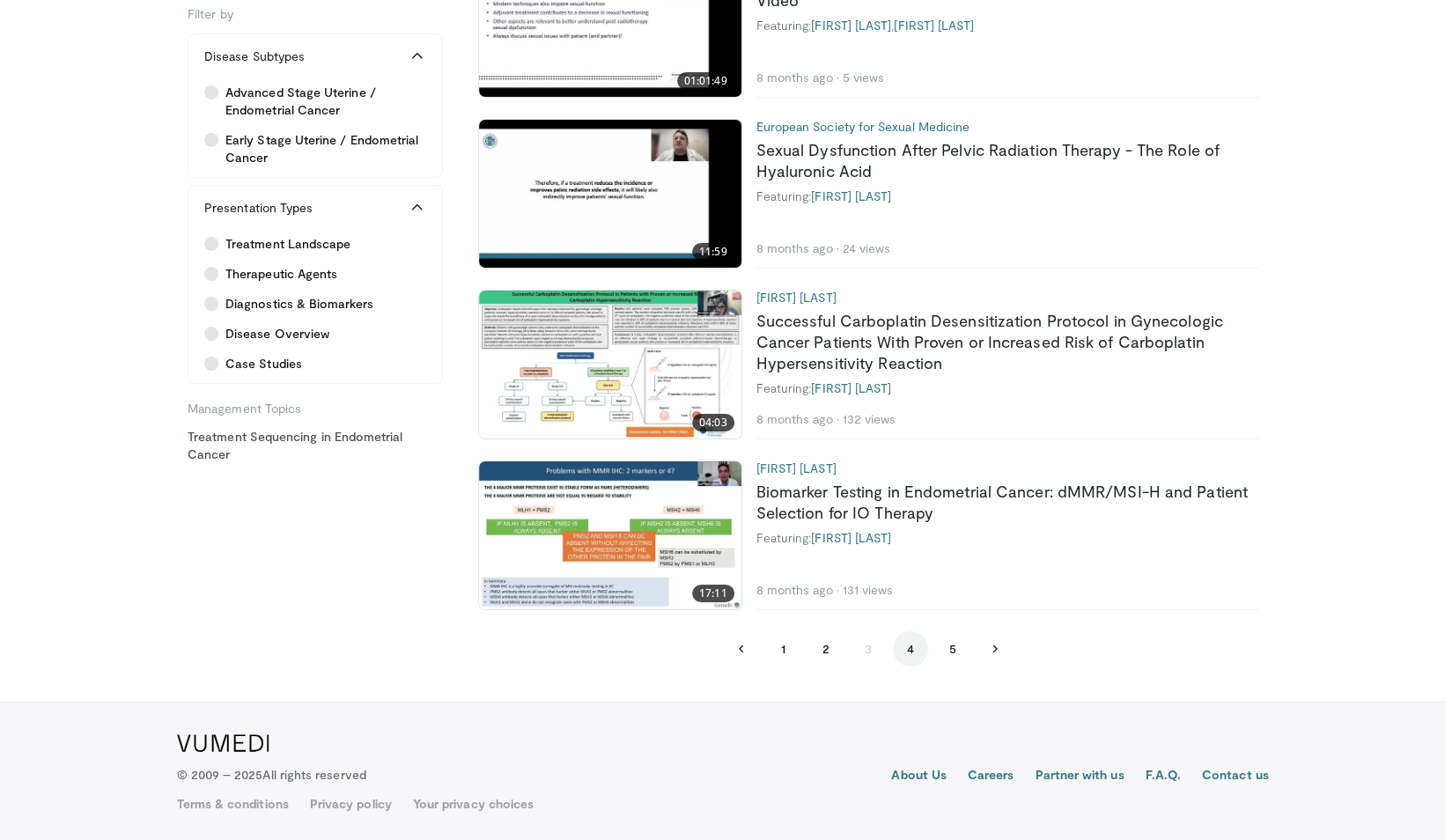 click on "4" at bounding box center (910, 649) 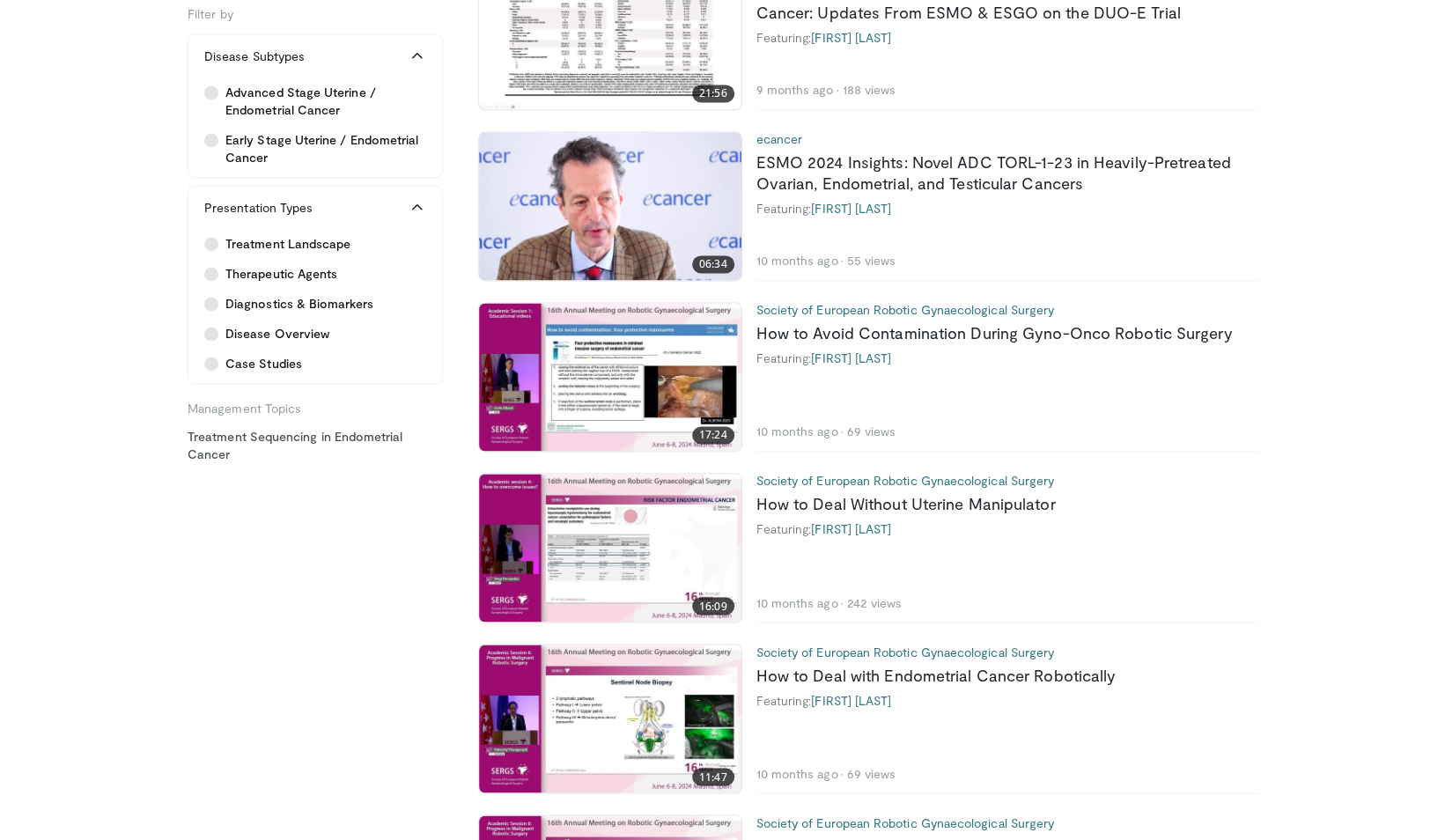 scroll, scrollTop: 1411, scrollLeft: 0, axis: vertical 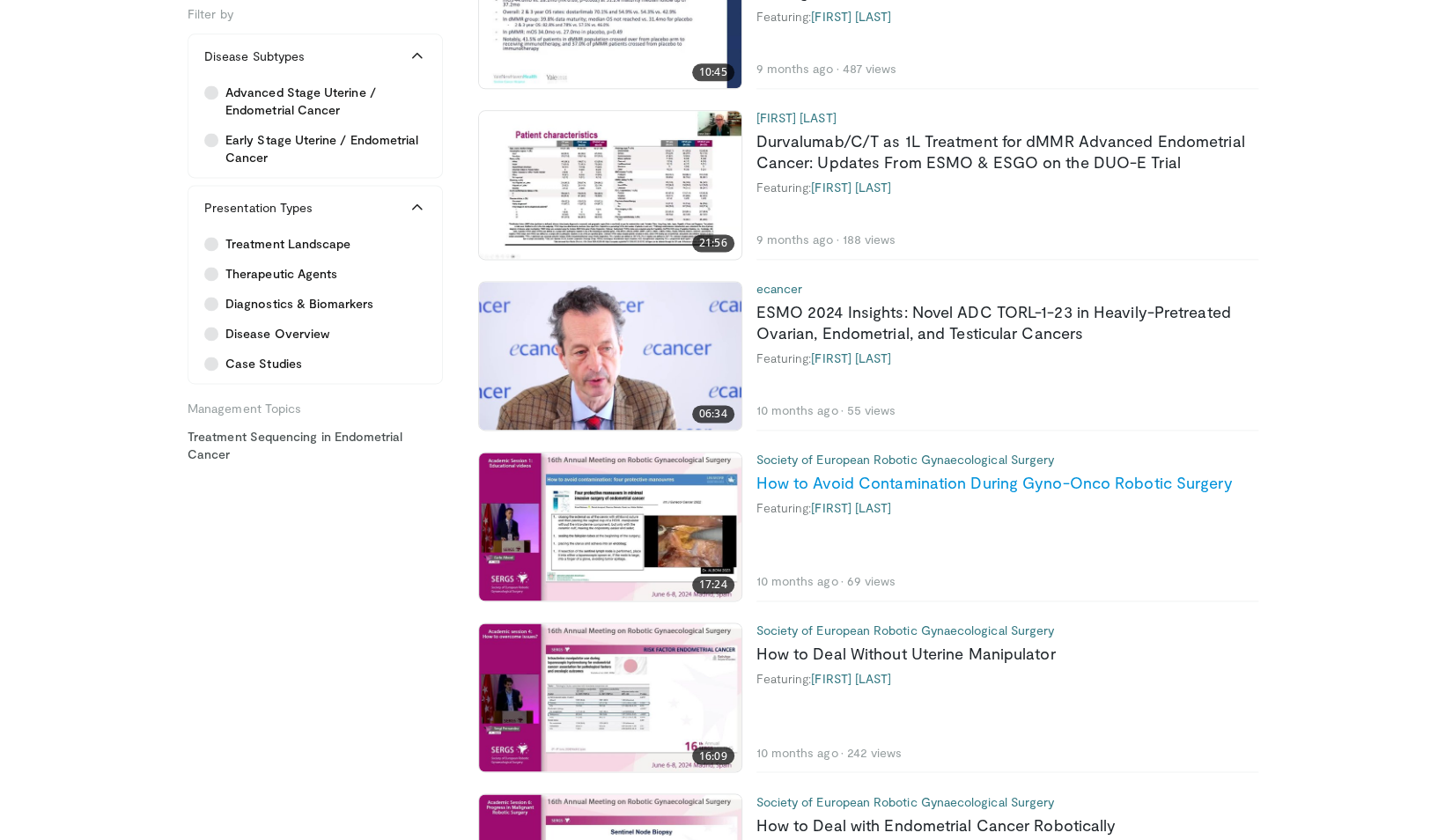 click on "How to Avoid Contamination During Gyno-Onco Robotic Surgery" at bounding box center (994, 483) 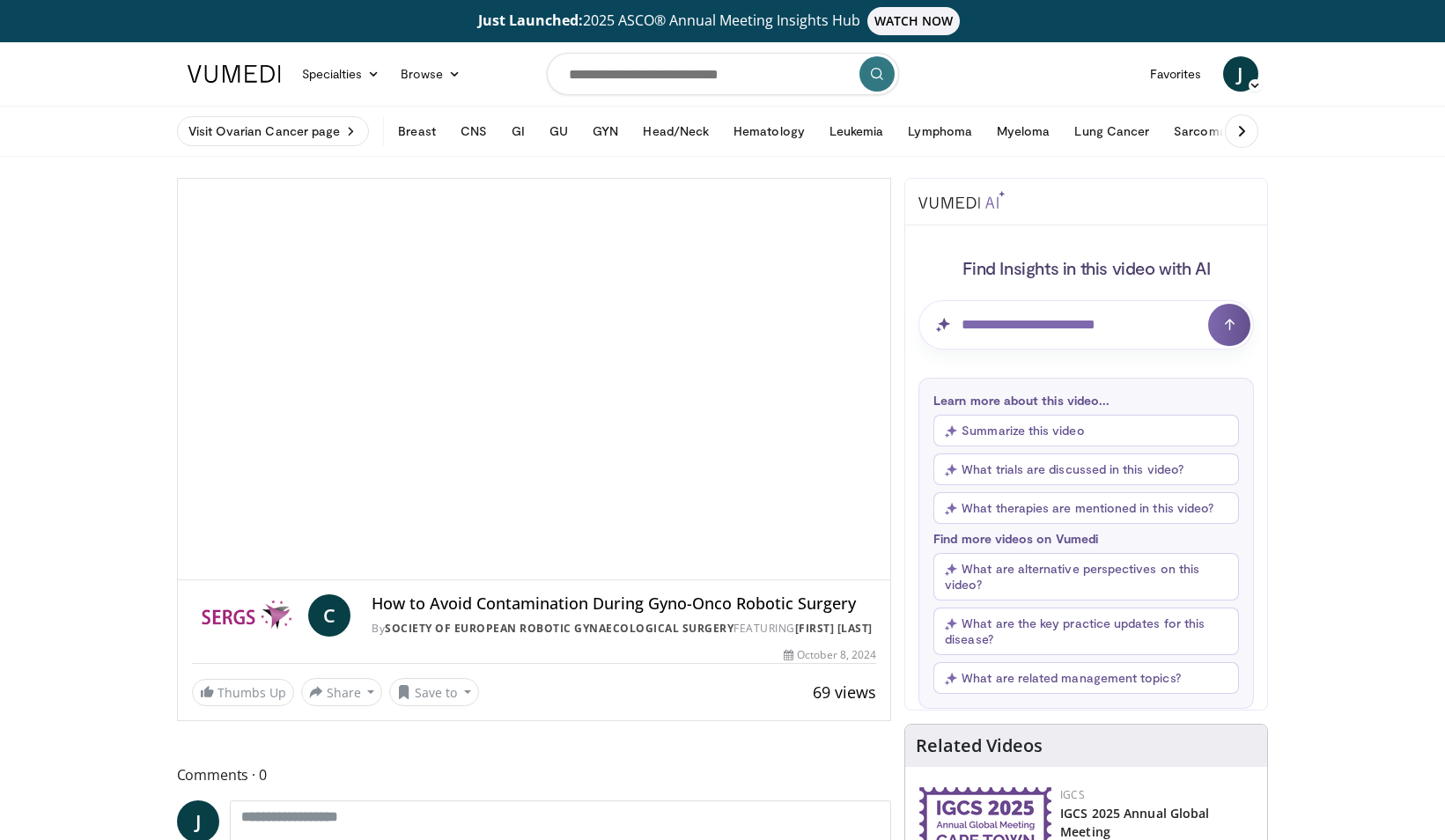 scroll, scrollTop: 0, scrollLeft: 0, axis: both 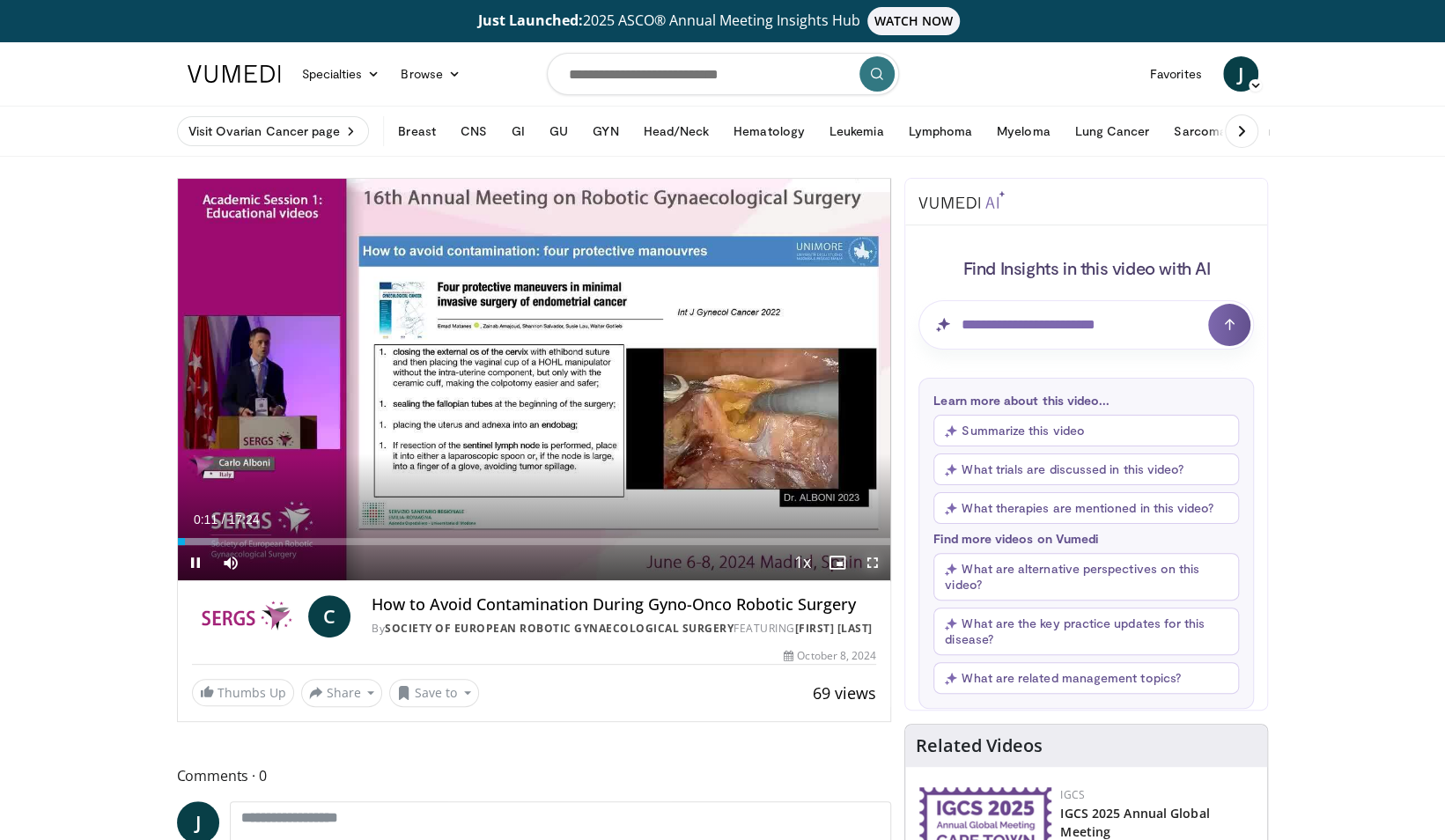 click at bounding box center [873, 563] 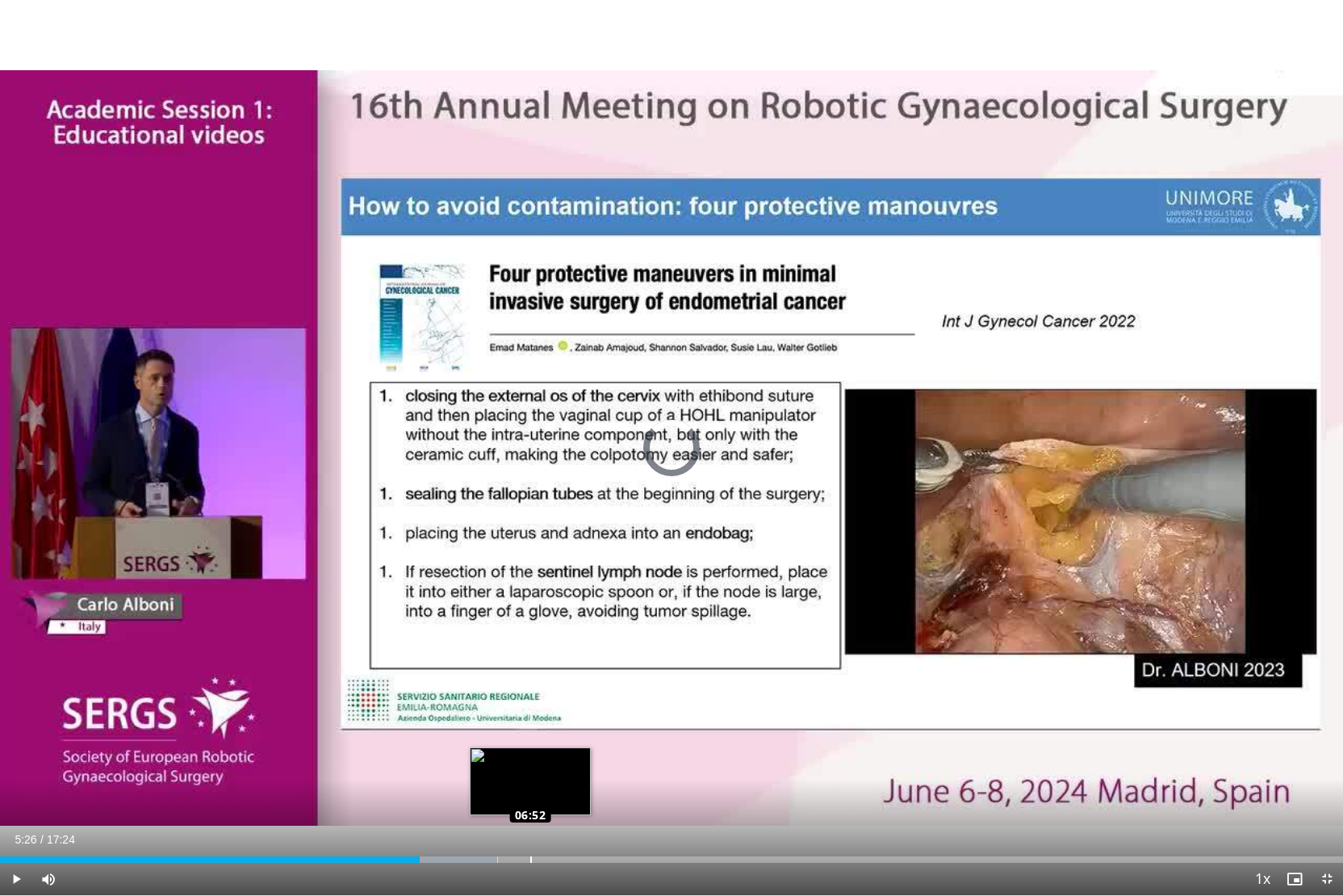 click on "Loaded :  37.05% 06:52 06:52" at bounding box center (672, 860) 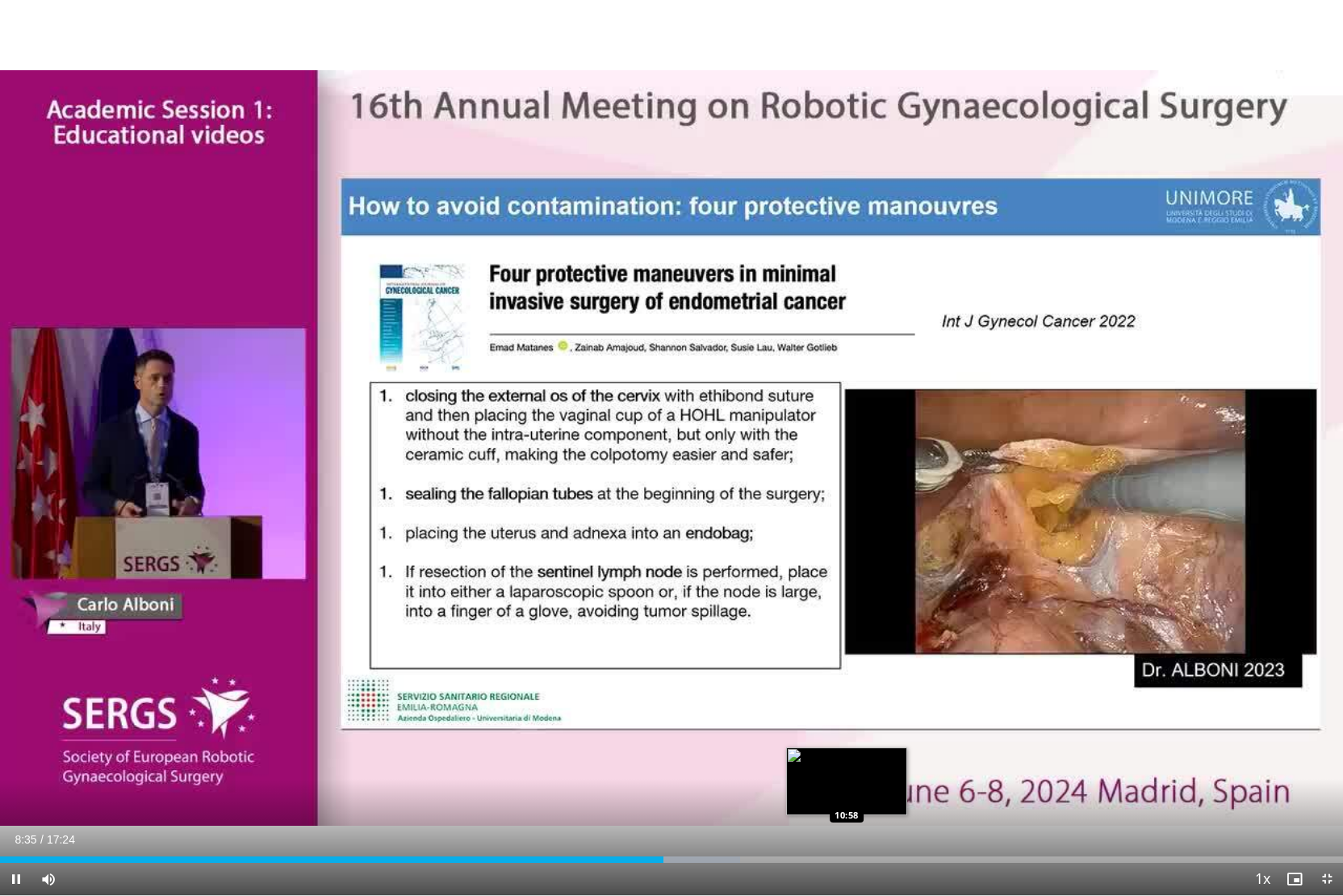 click on "Loaded :  55.10% 08:35 10:58" at bounding box center (672, 860) 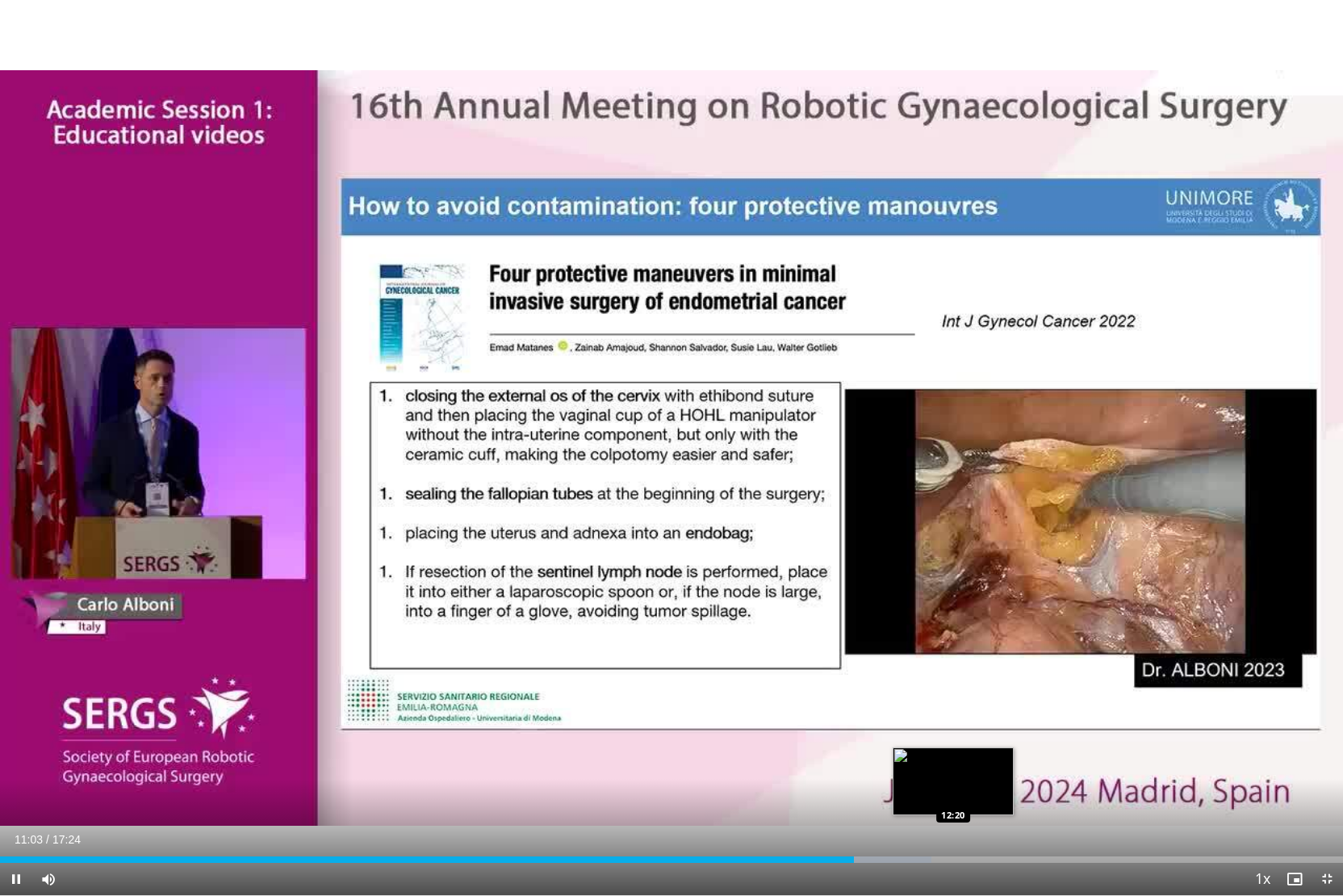 click on "Loaded :  69.36% 11:03 12:20" at bounding box center (672, 855) 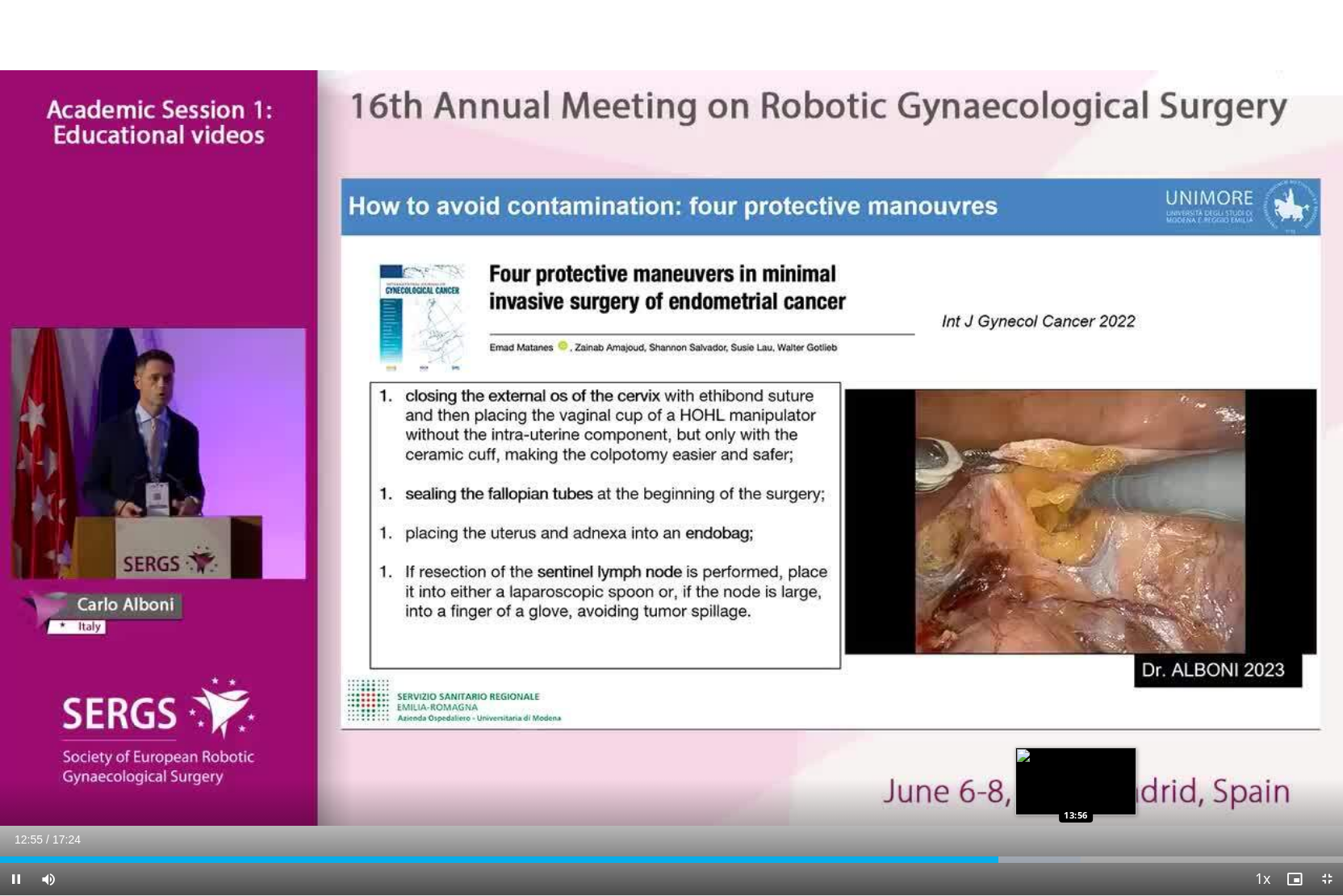 click on "Loaded :  80.46% 12:56 13:56" at bounding box center [672, 860] 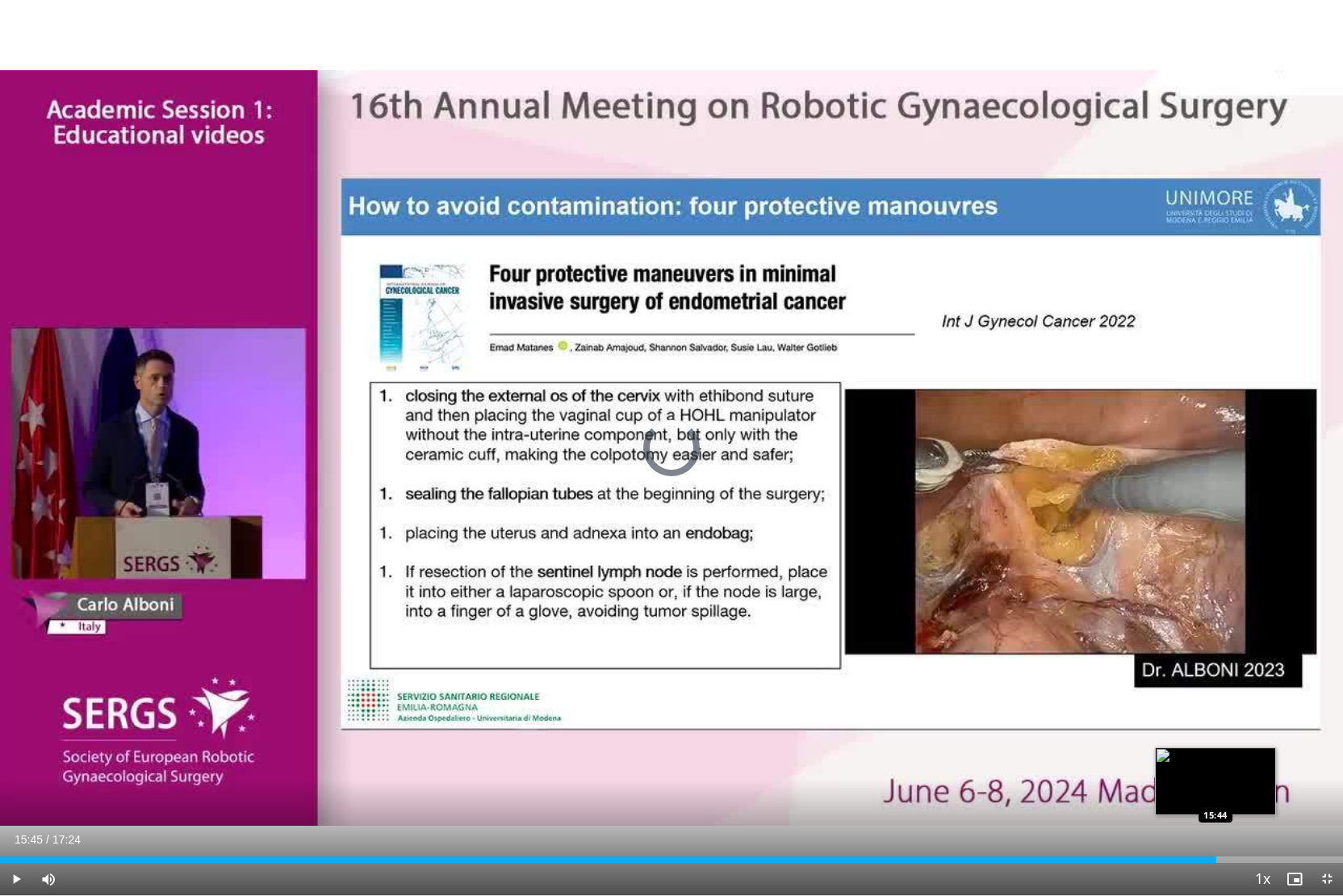 click on "Loaded :  88.12% 15:45 15:44" at bounding box center [672, 860] 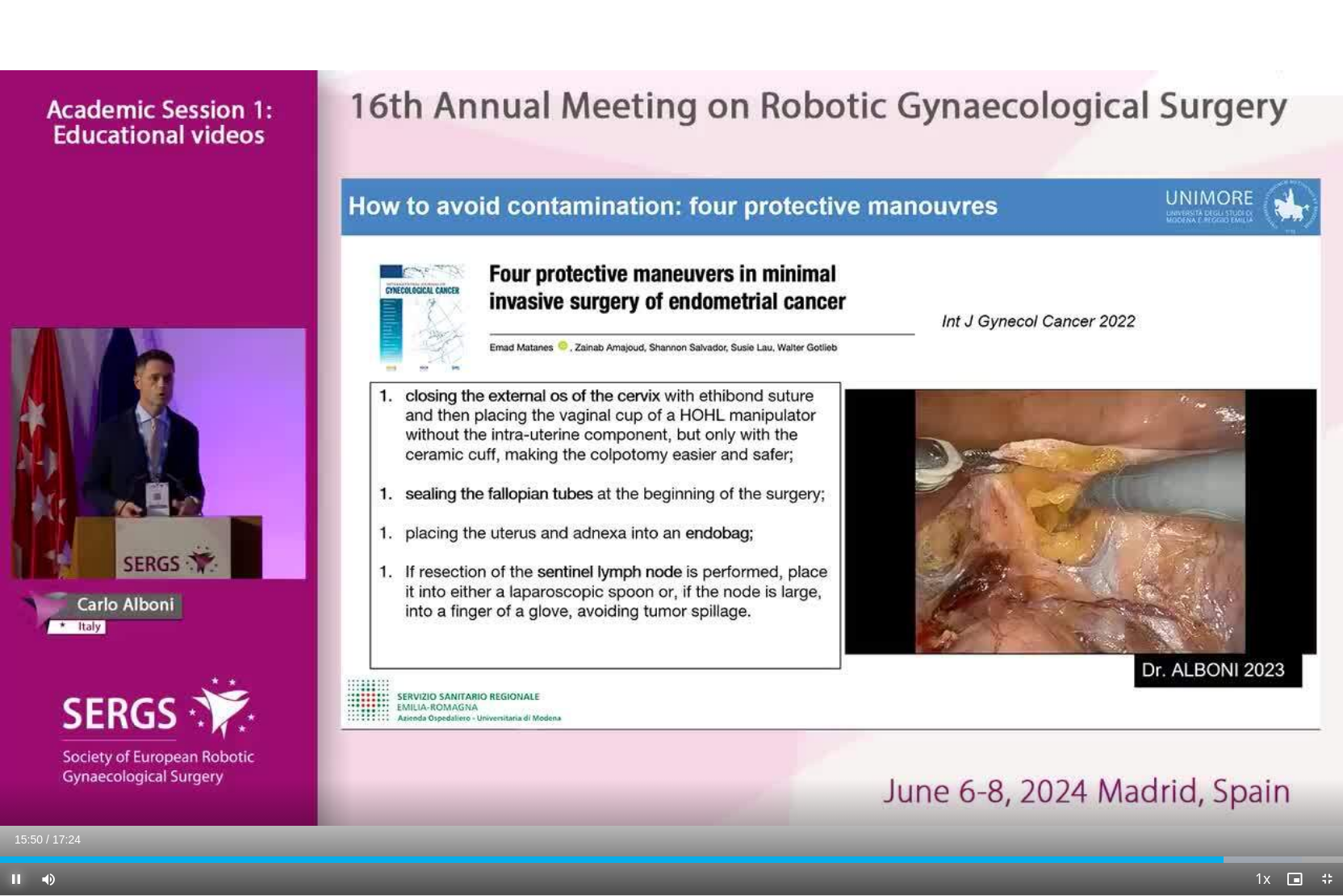 click at bounding box center (16, 879) 